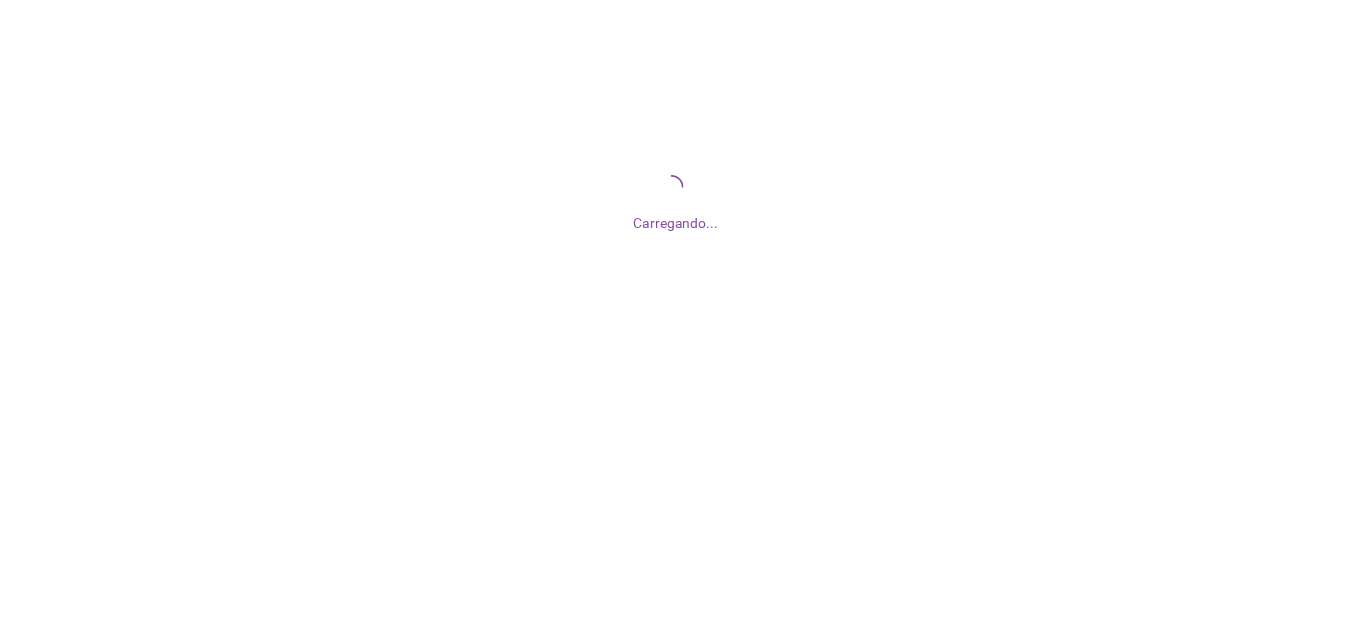 scroll, scrollTop: 0, scrollLeft: 0, axis: both 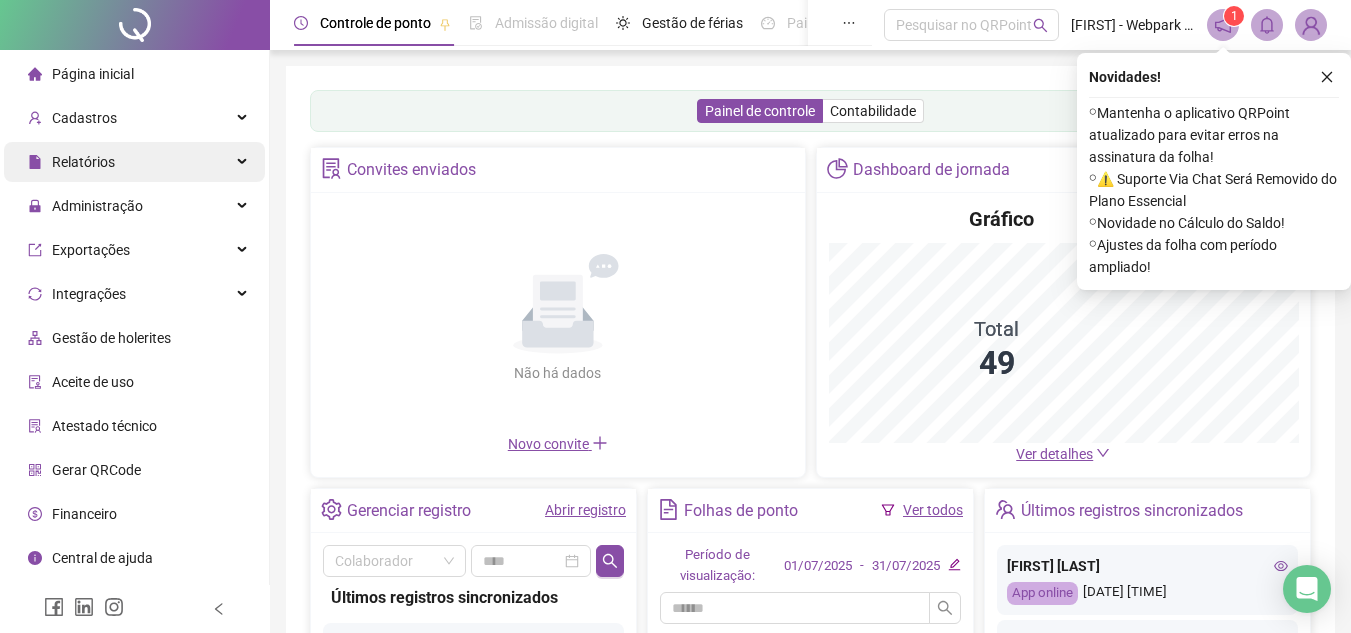 click on "Relatórios" at bounding box center [83, 162] 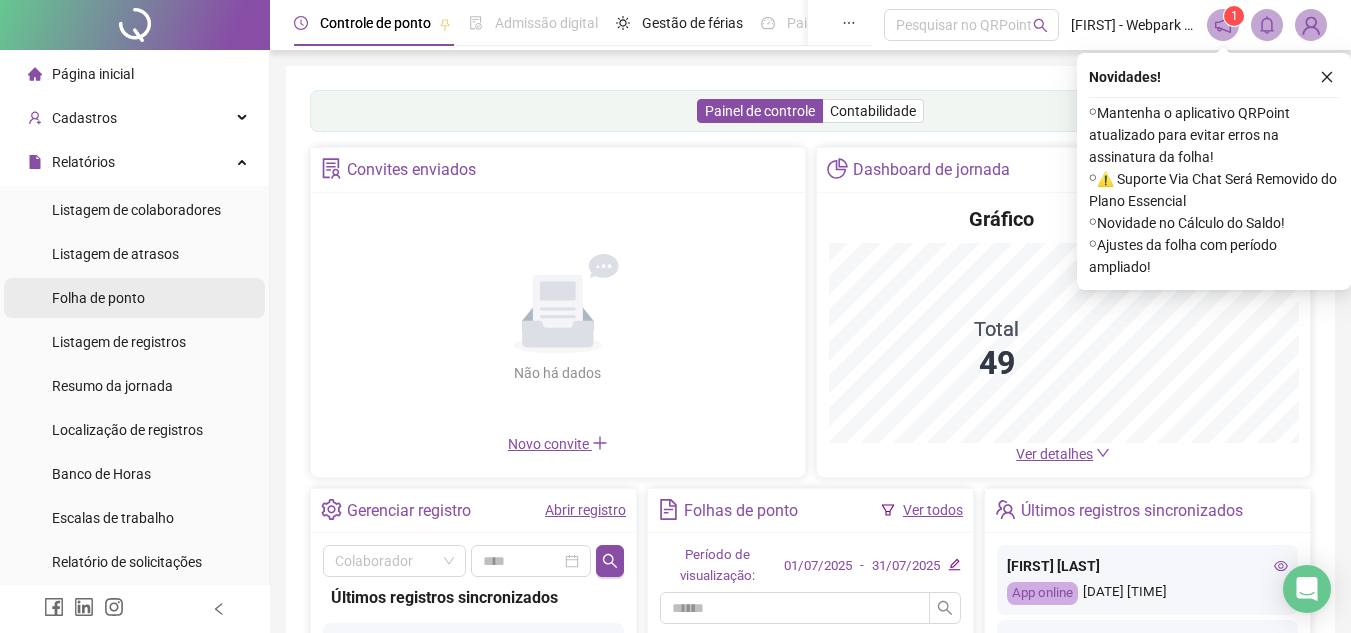 click on "Folha de ponto" at bounding box center (98, 298) 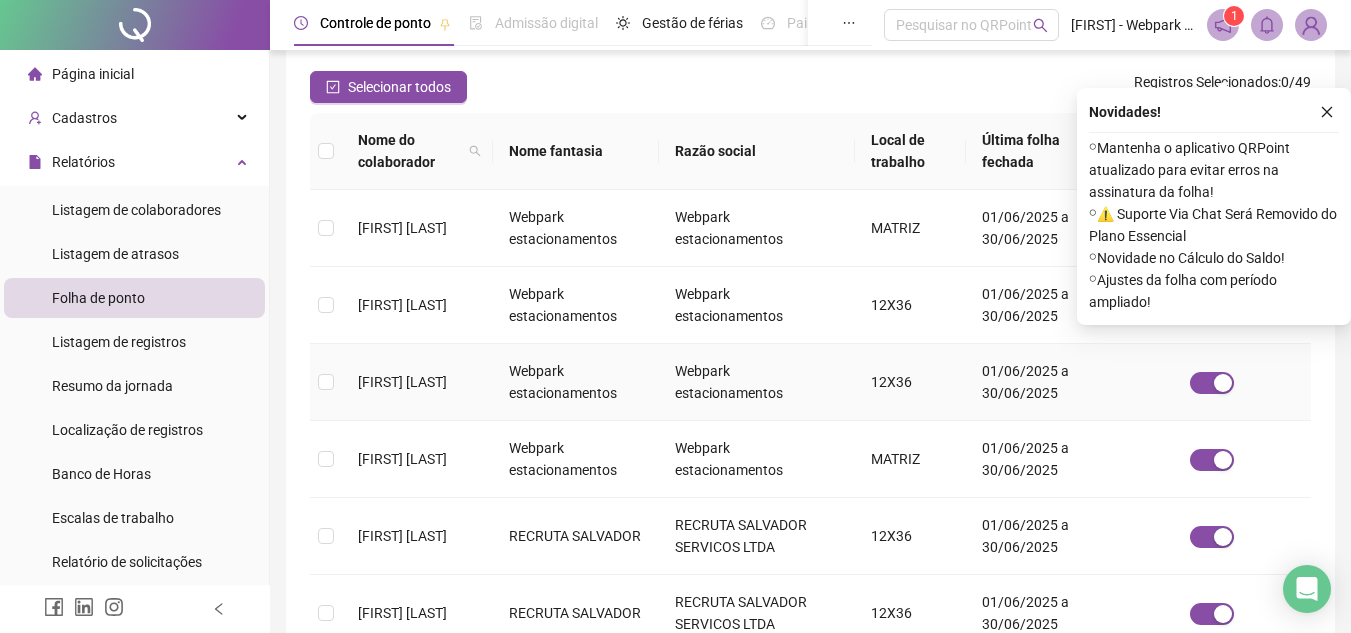 scroll, scrollTop: 293, scrollLeft: 0, axis: vertical 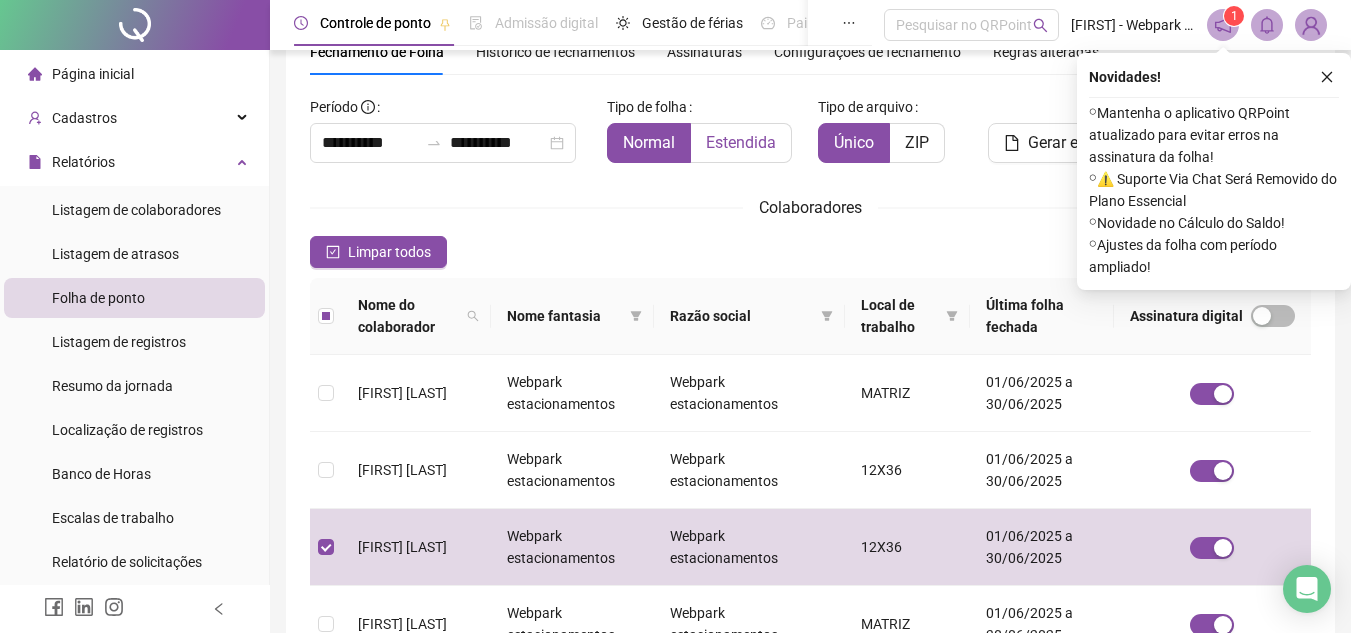 click on "Estendida" at bounding box center [741, 142] 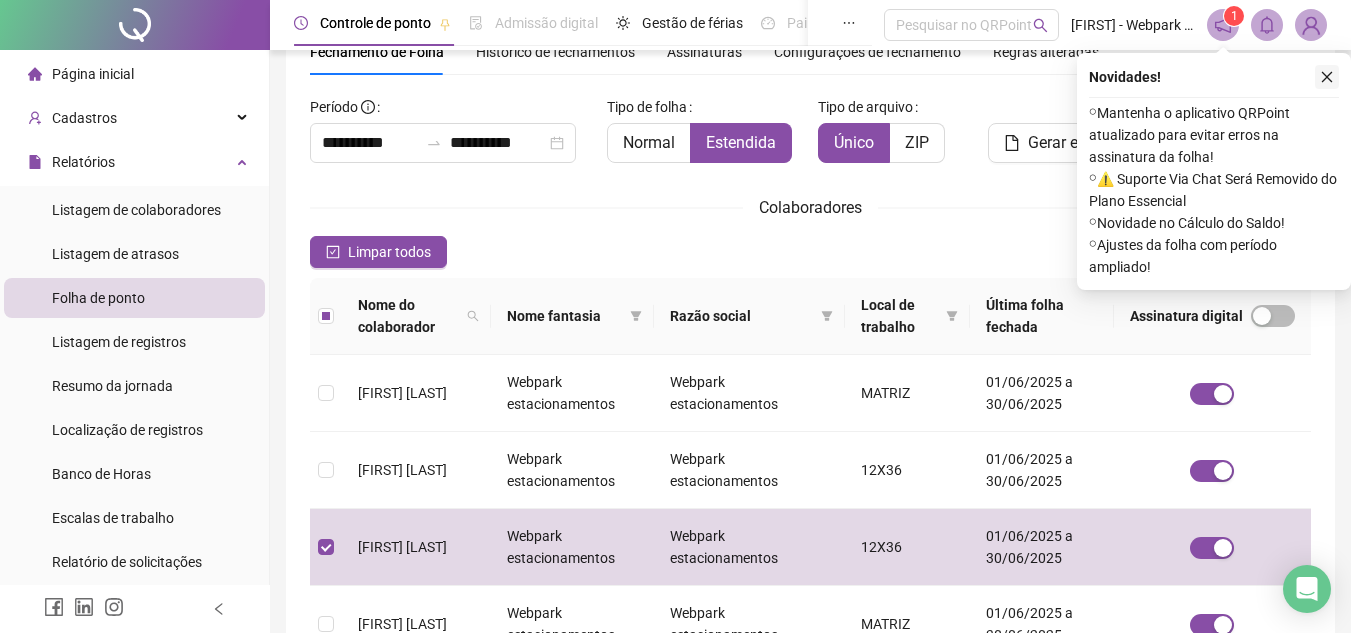 click 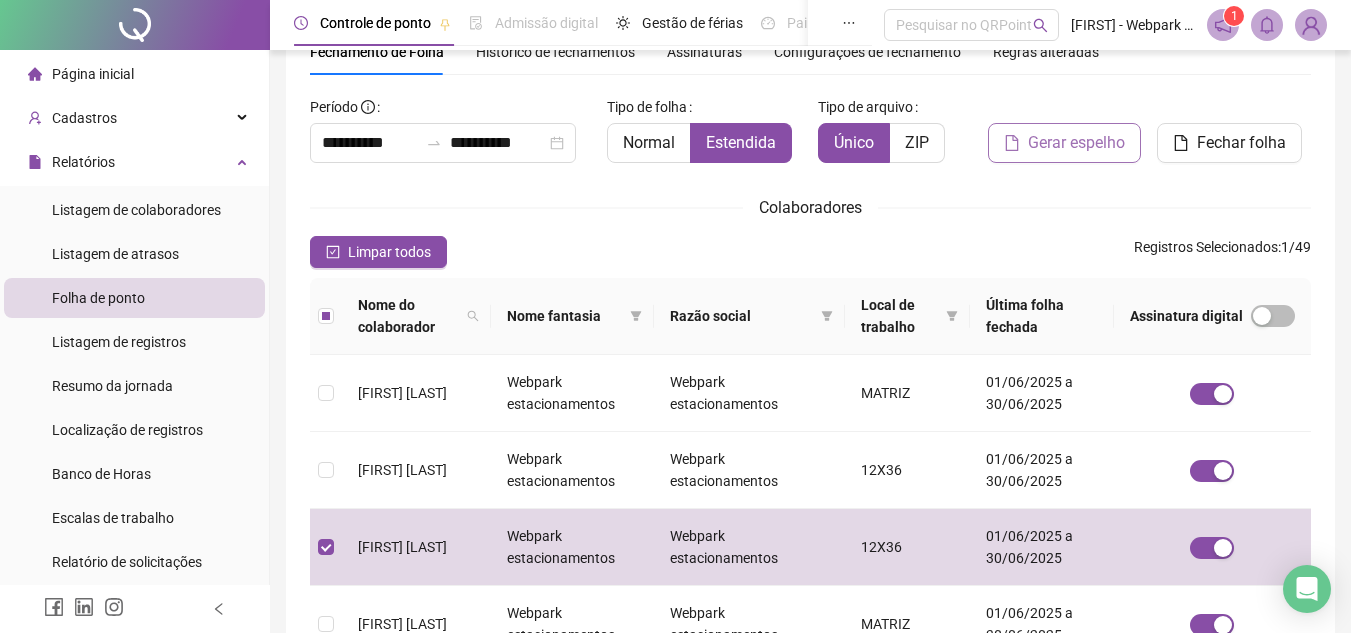 click on "Gerar espelho" at bounding box center [1076, 143] 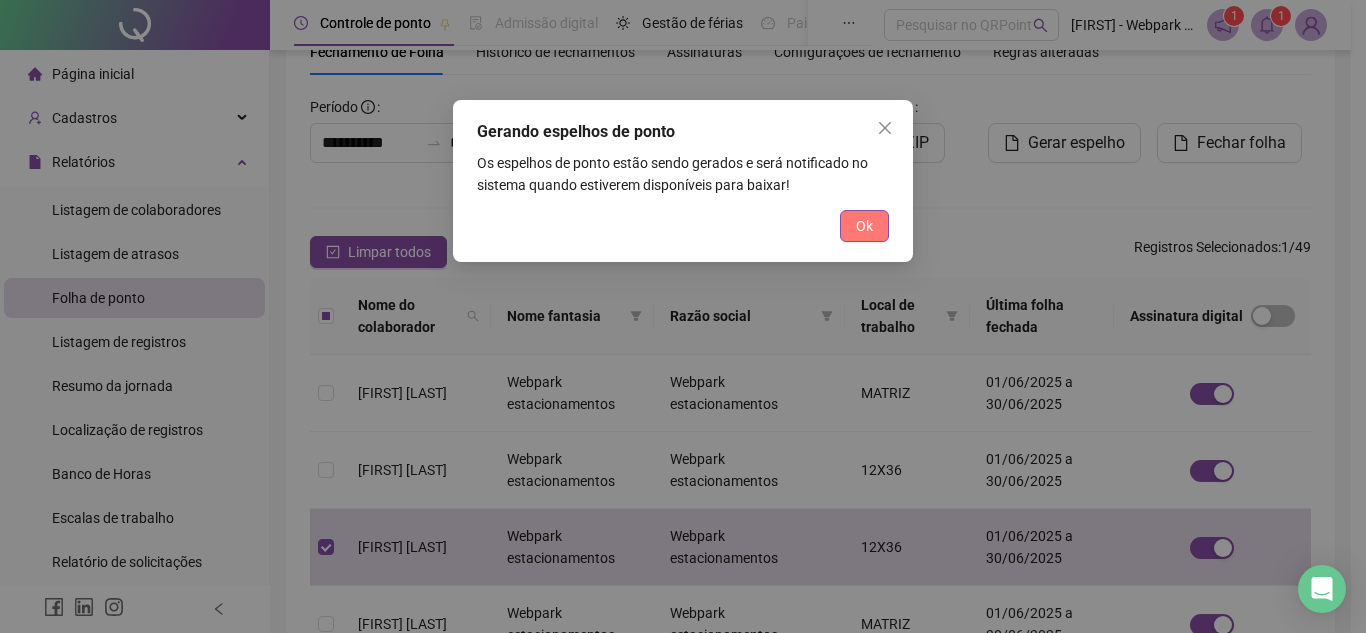 click on "Ok" at bounding box center [864, 226] 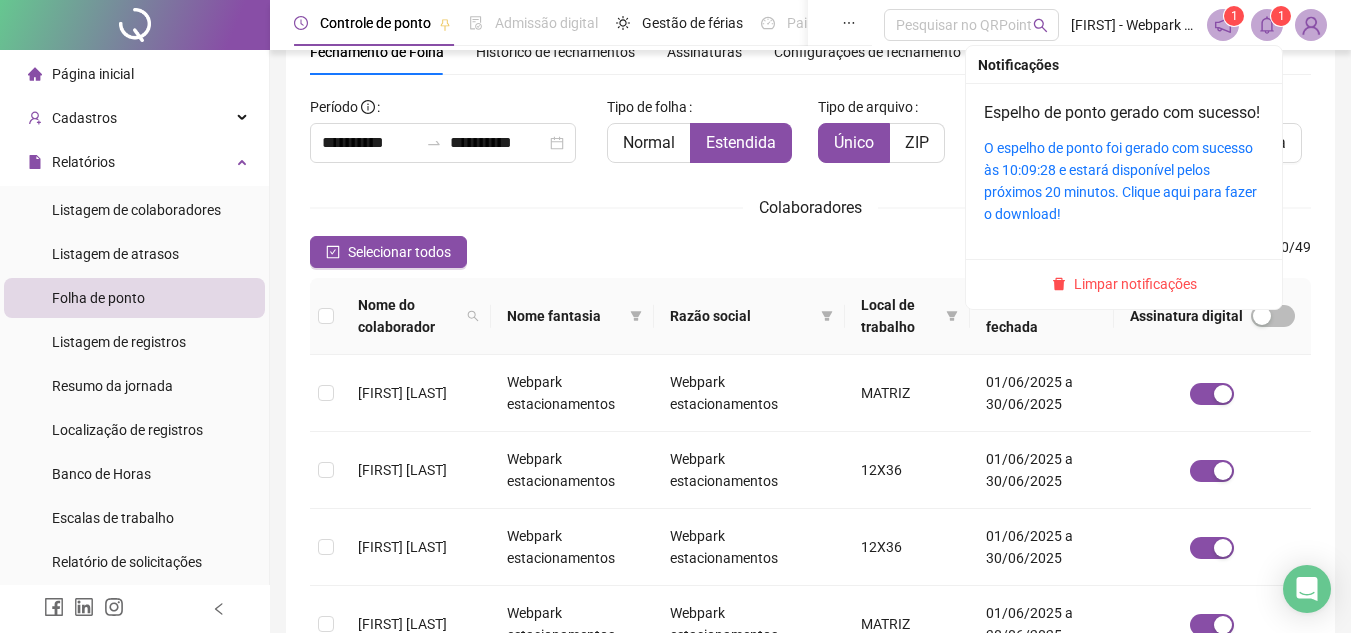 click on "O espelho de ponto foi gerado com sucesso às 10:09:28 e estará disponível pelos próximos 20 minutos.
Clique aqui para fazer o download!" at bounding box center [1124, 181] 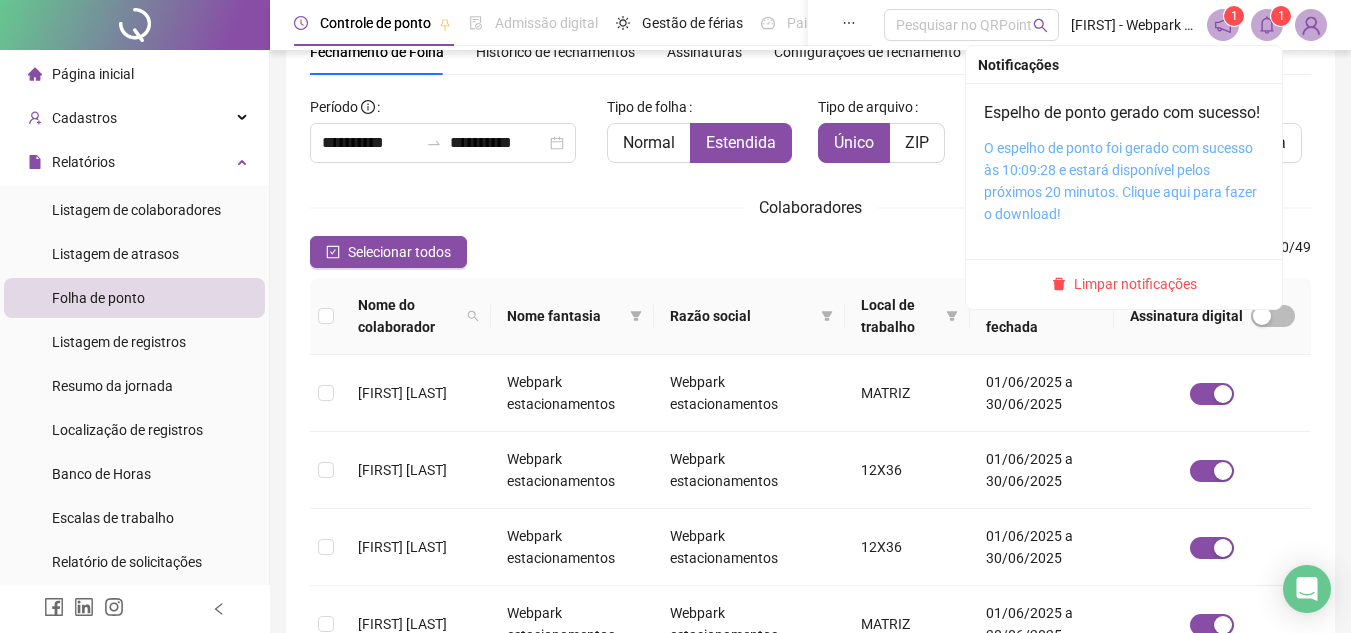 click on "O espelho de ponto foi gerado com sucesso às 10:09:28 e estará disponível pelos próximos 20 minutos.
Clique aqui para fazer o download!" at bounding box center (1120, 181) 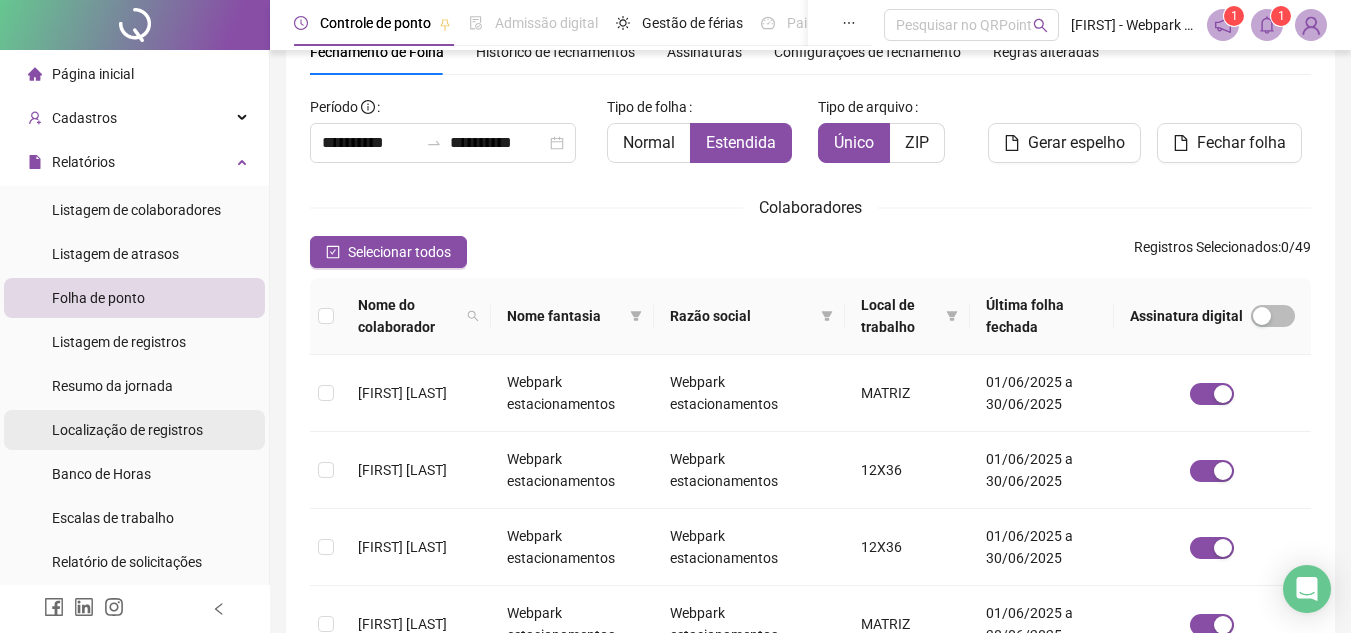 click on "Localização de registros" at bounding box center [127, 430] 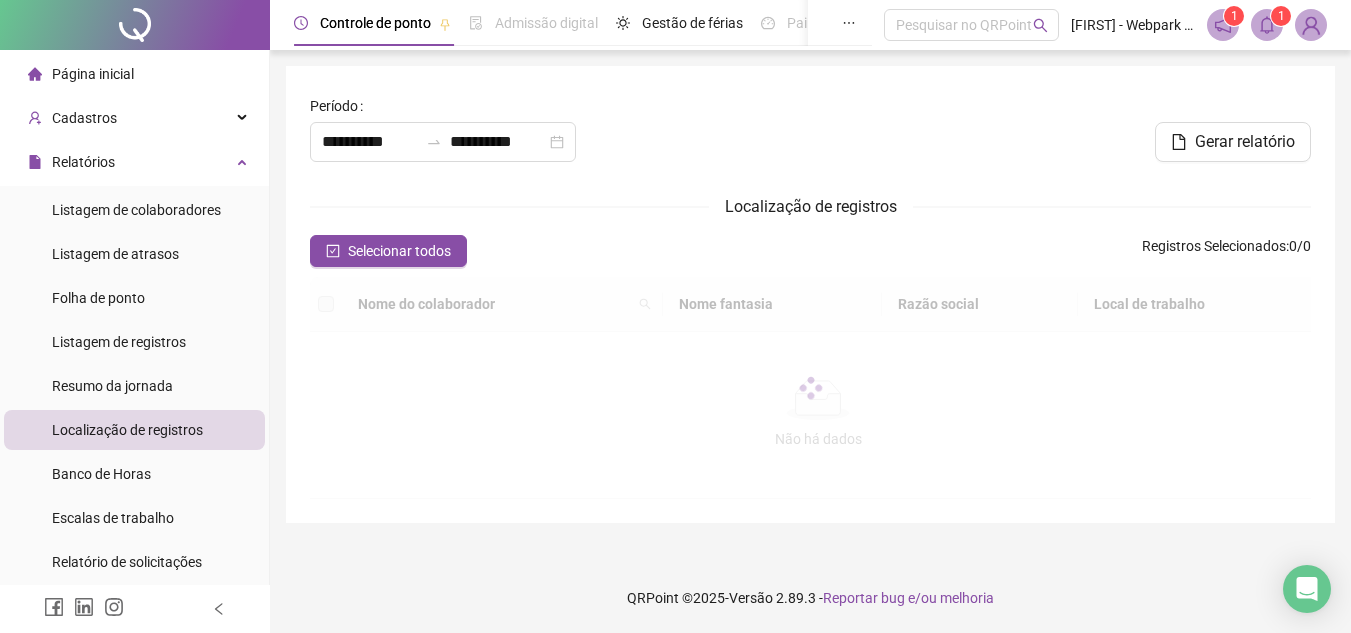 scroll, scrollTop: 0, scrollLeft: 0, axis: both 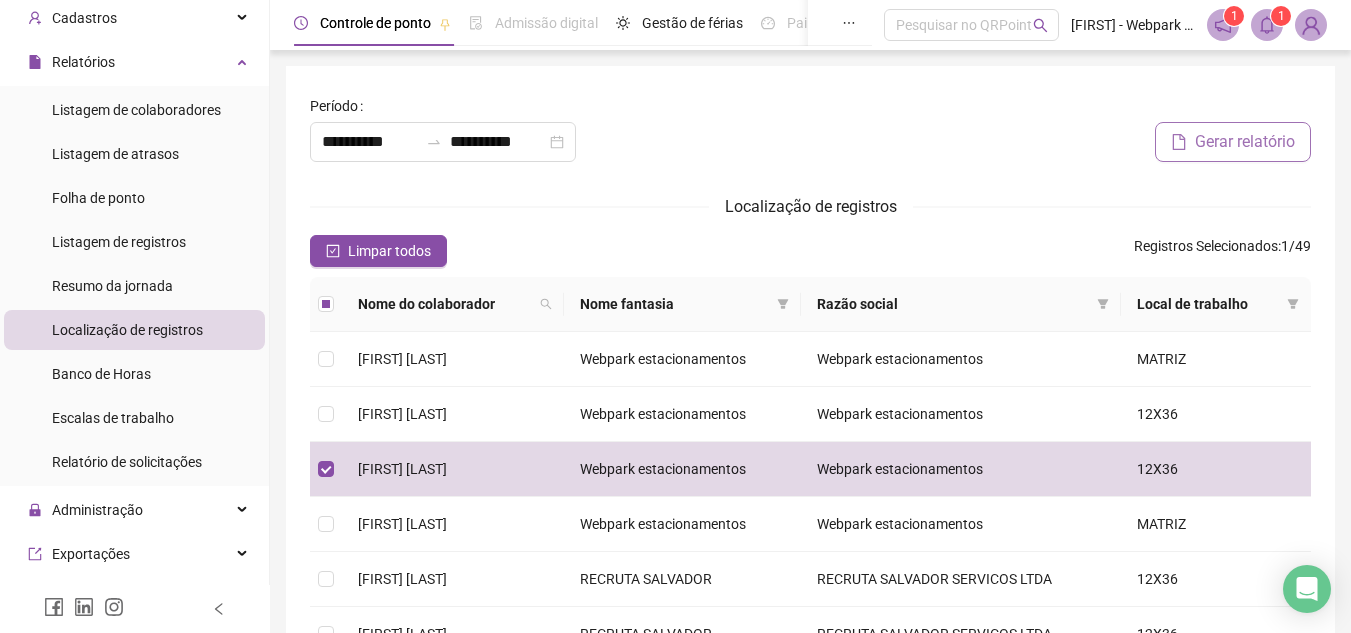 click 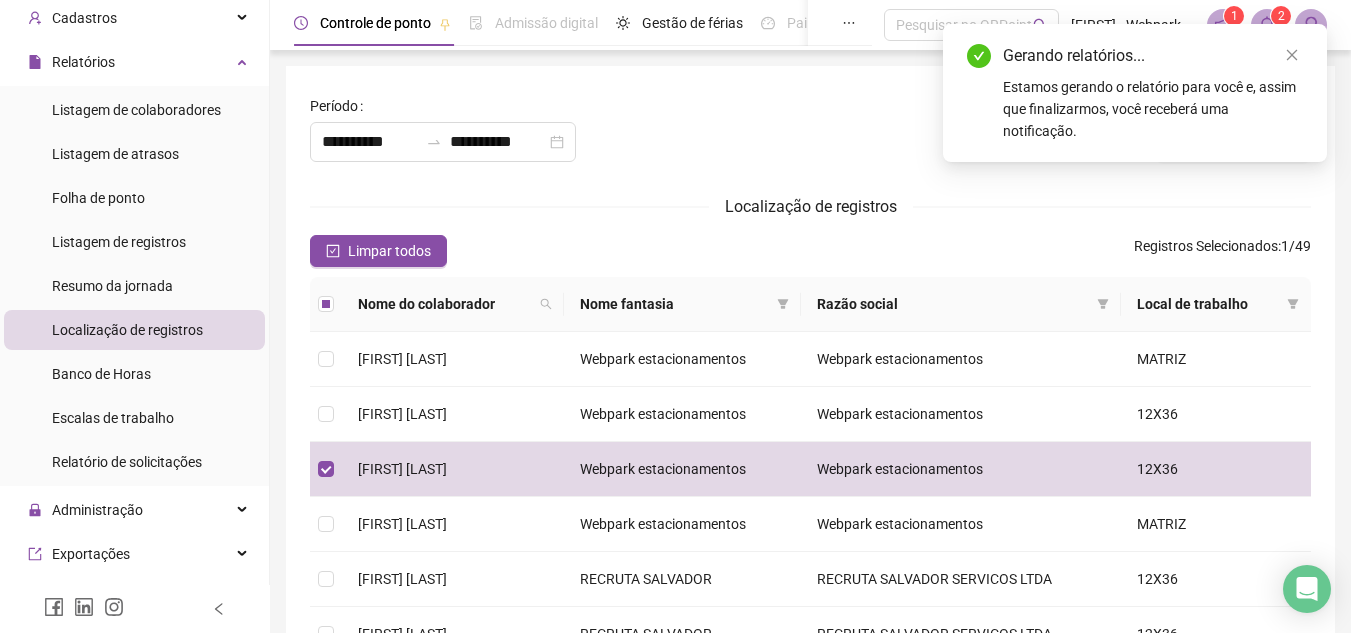 click on "**********" at bounding box center [810, 518] 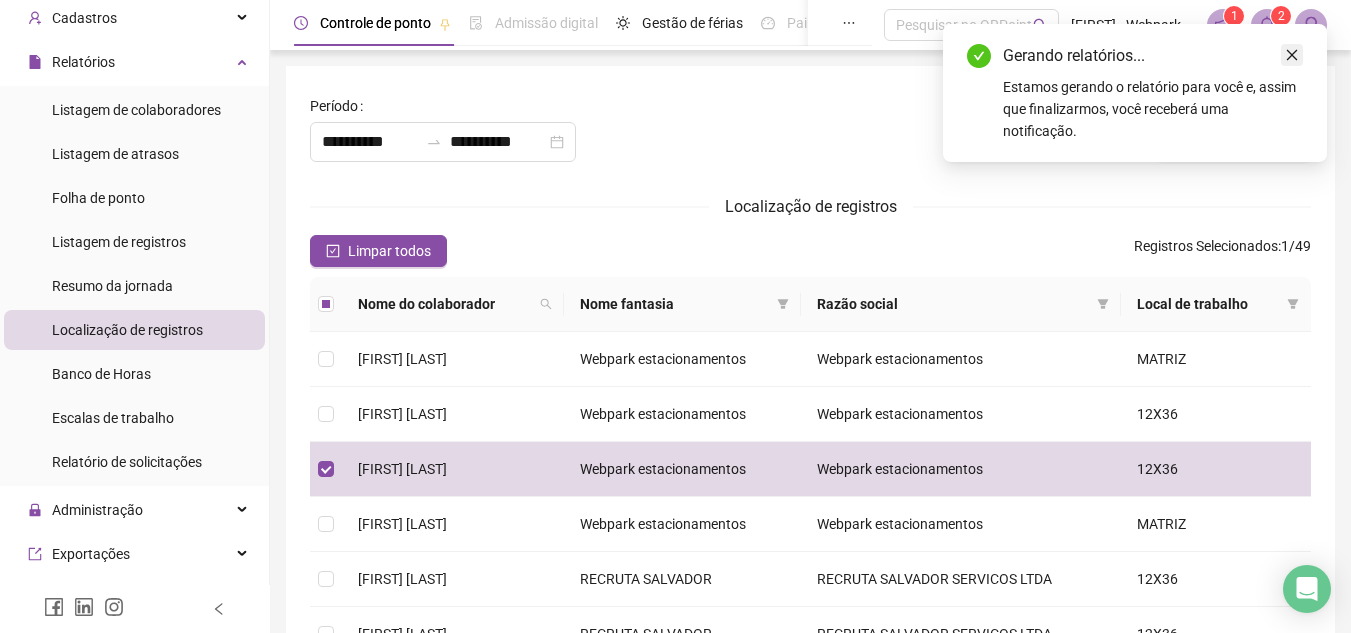 click 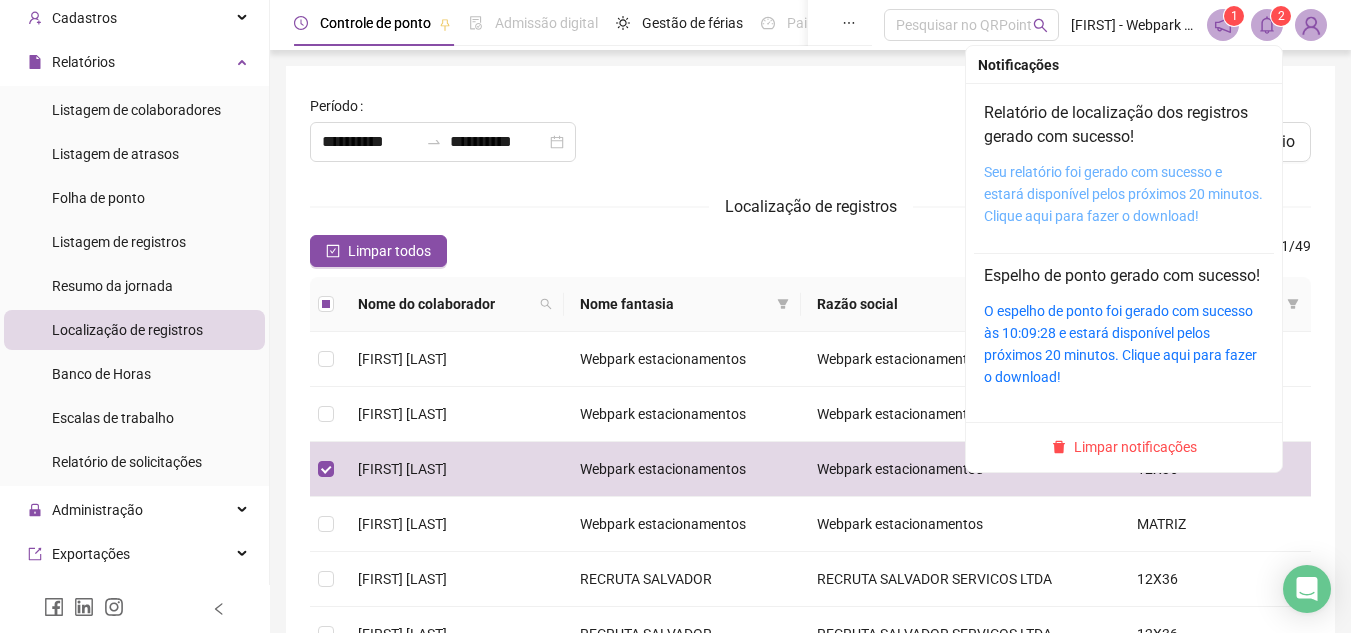 click on "Seu relatório foi gerado com sucesso e estará disponível pelos próximos 20 minutos.
Clique aqui para fazer o download!" at bounding box center (1123, 194) 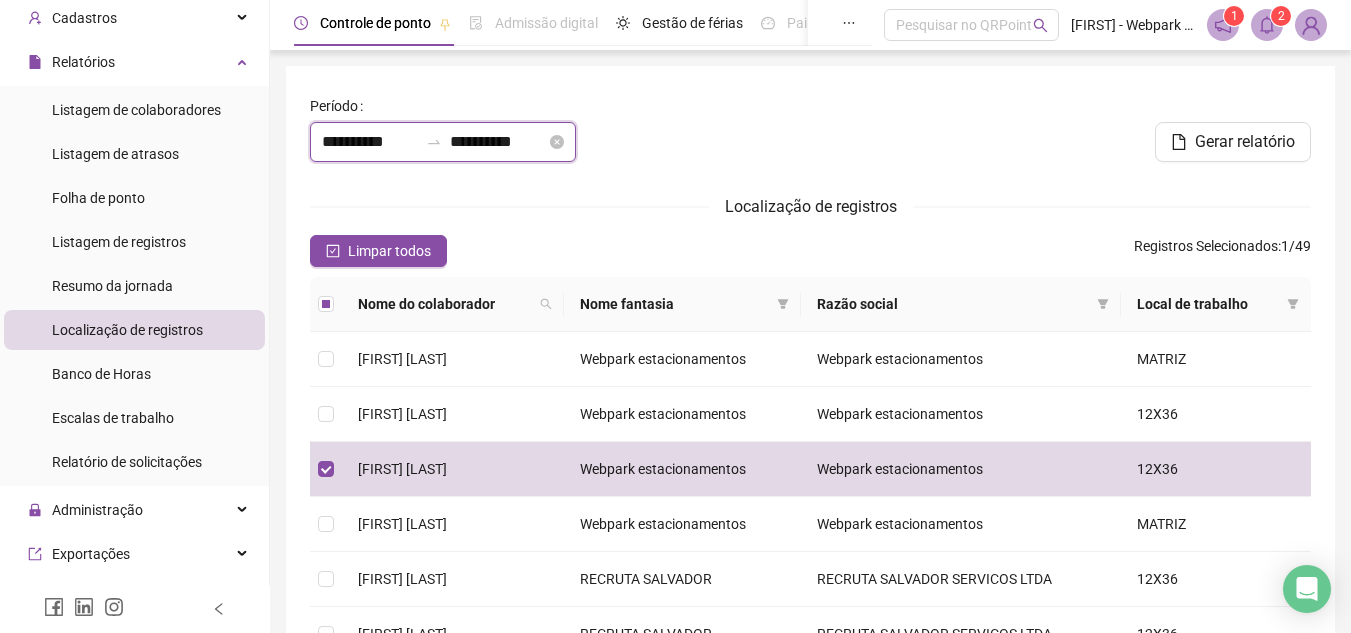 click on "**********" at bounding box center (370, 142) 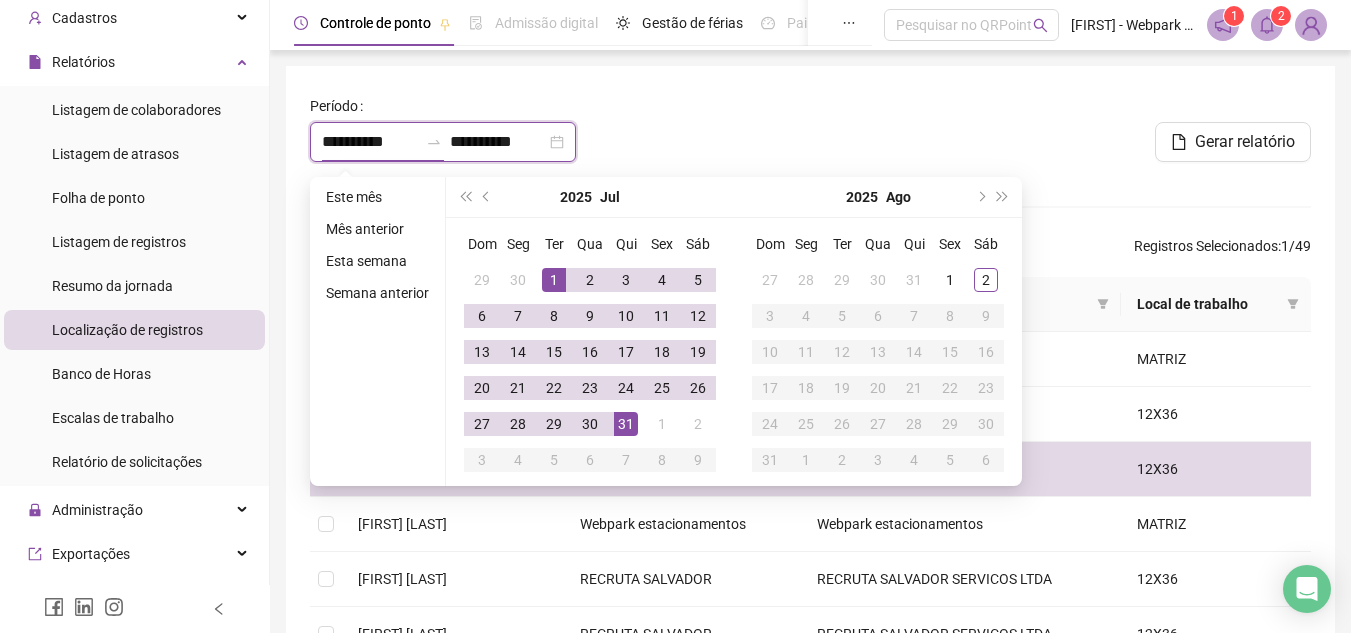 type on "**********" 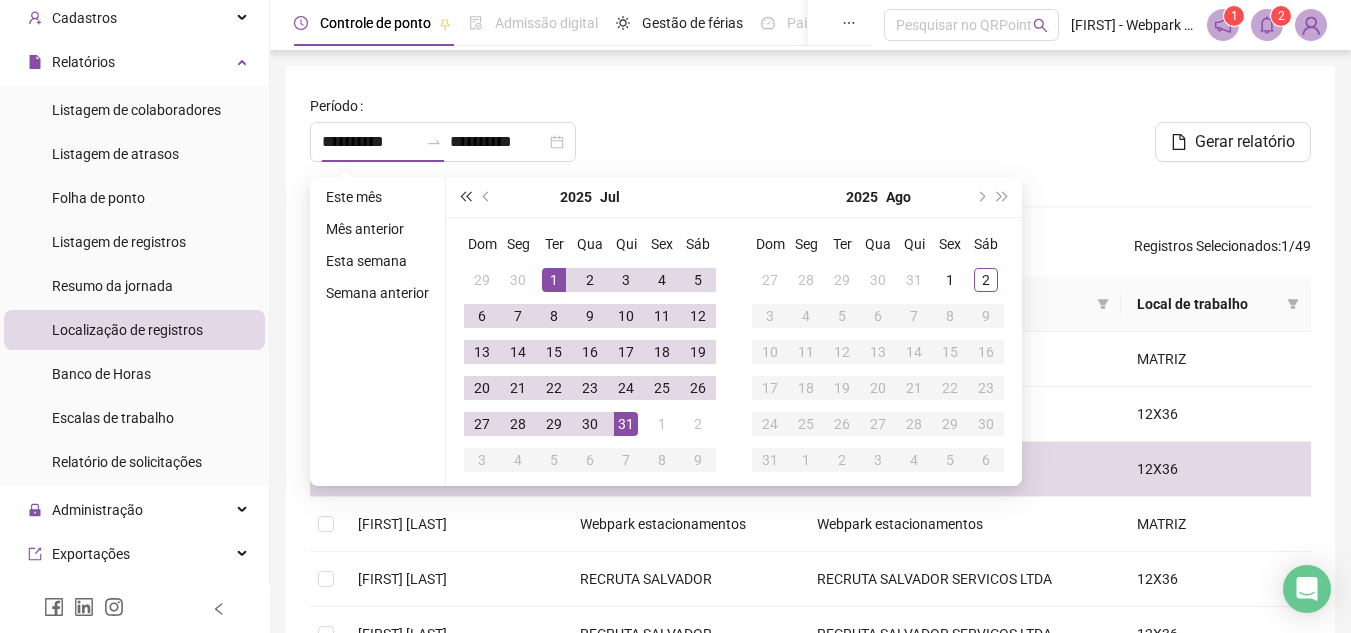 click at bounding box center [465, 197] 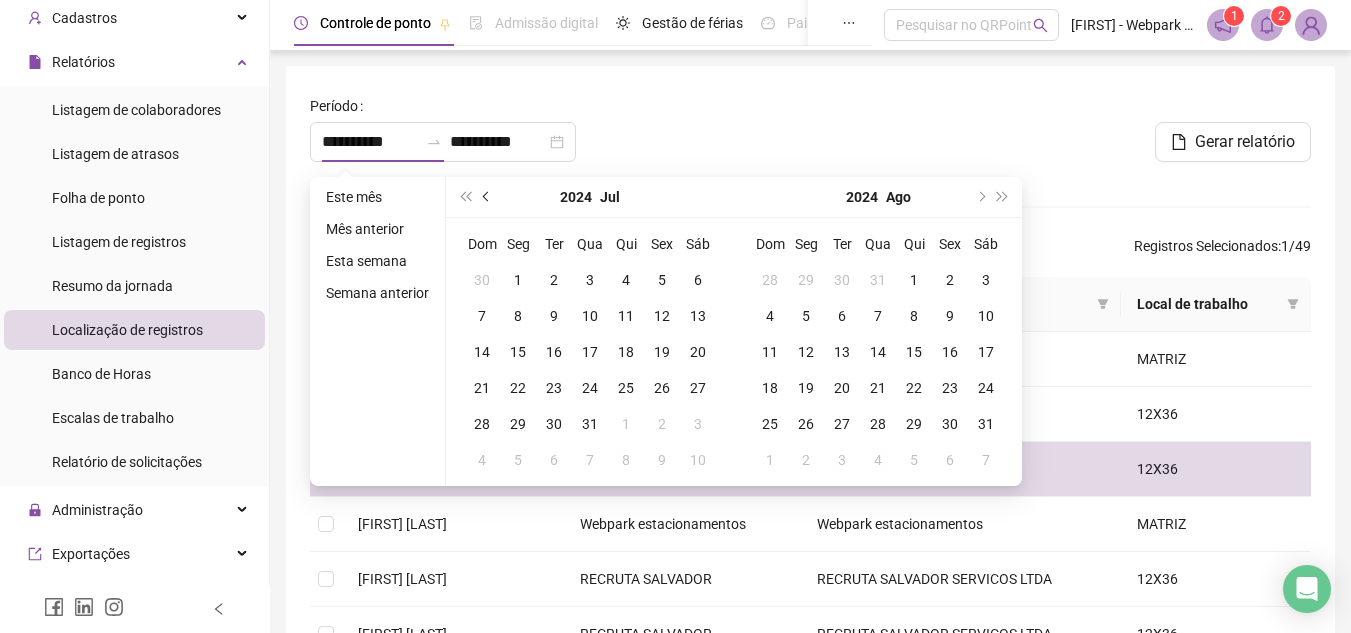 click at bounding box center (487, 197) 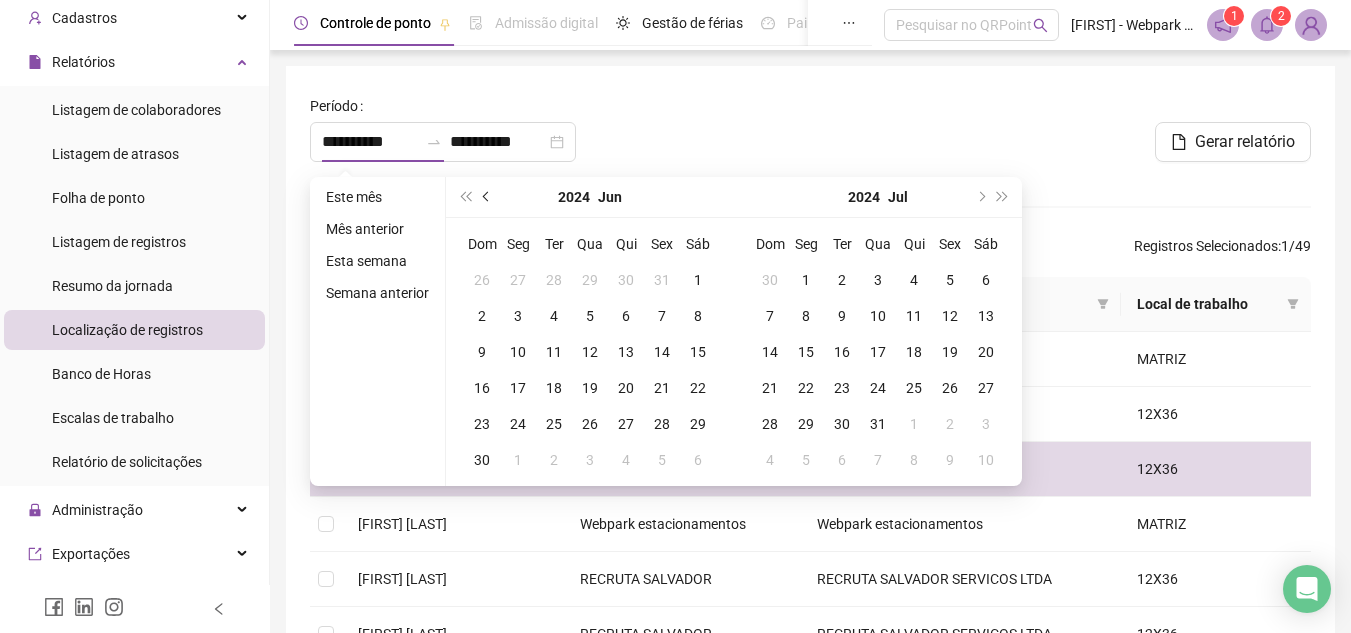 click at bounding box center [487, 197] 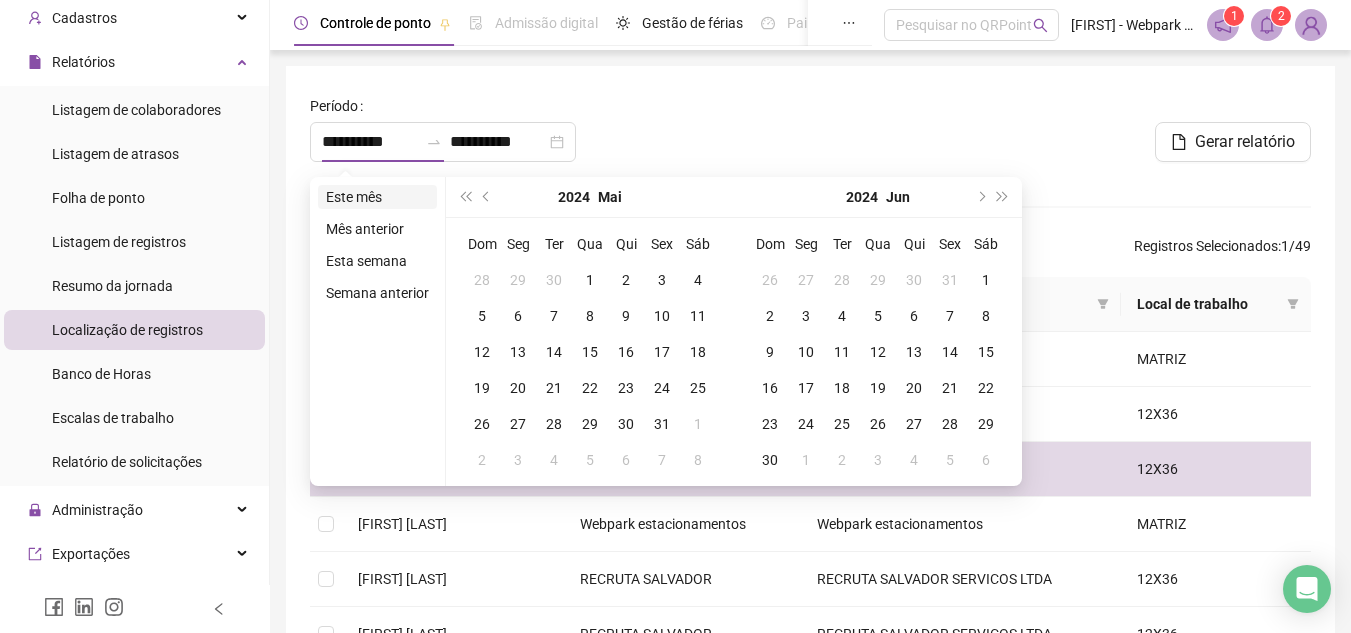 type on "**********" 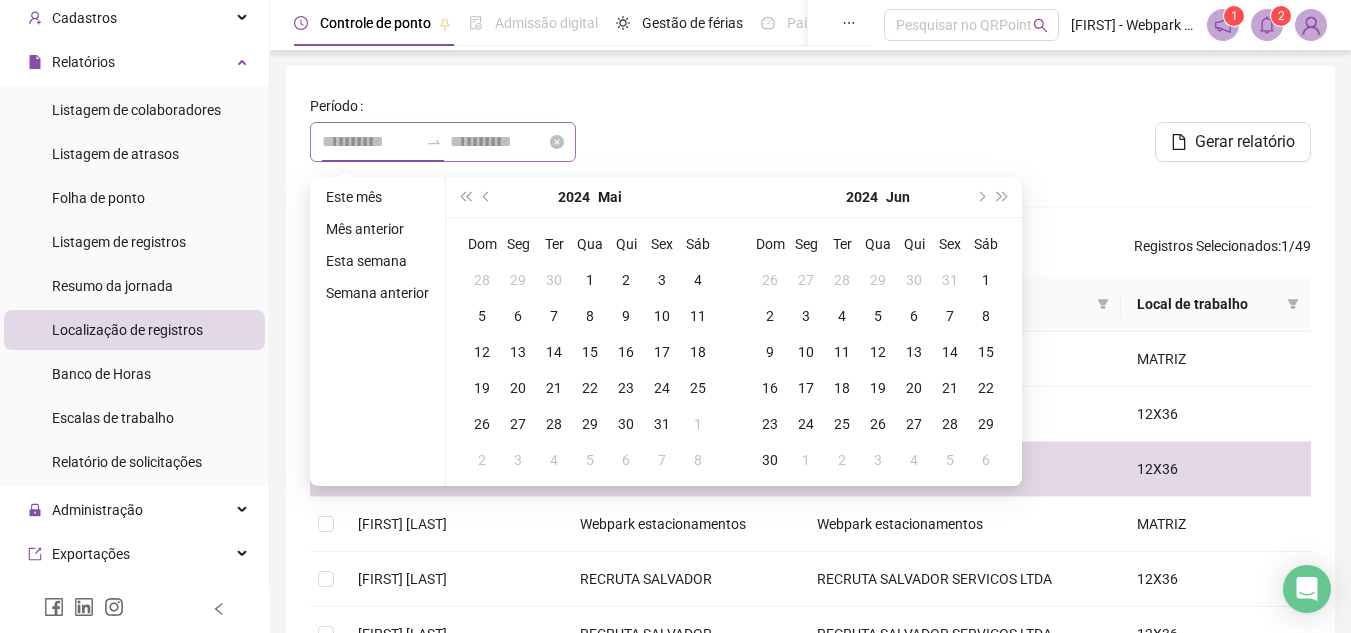 type on "**********" 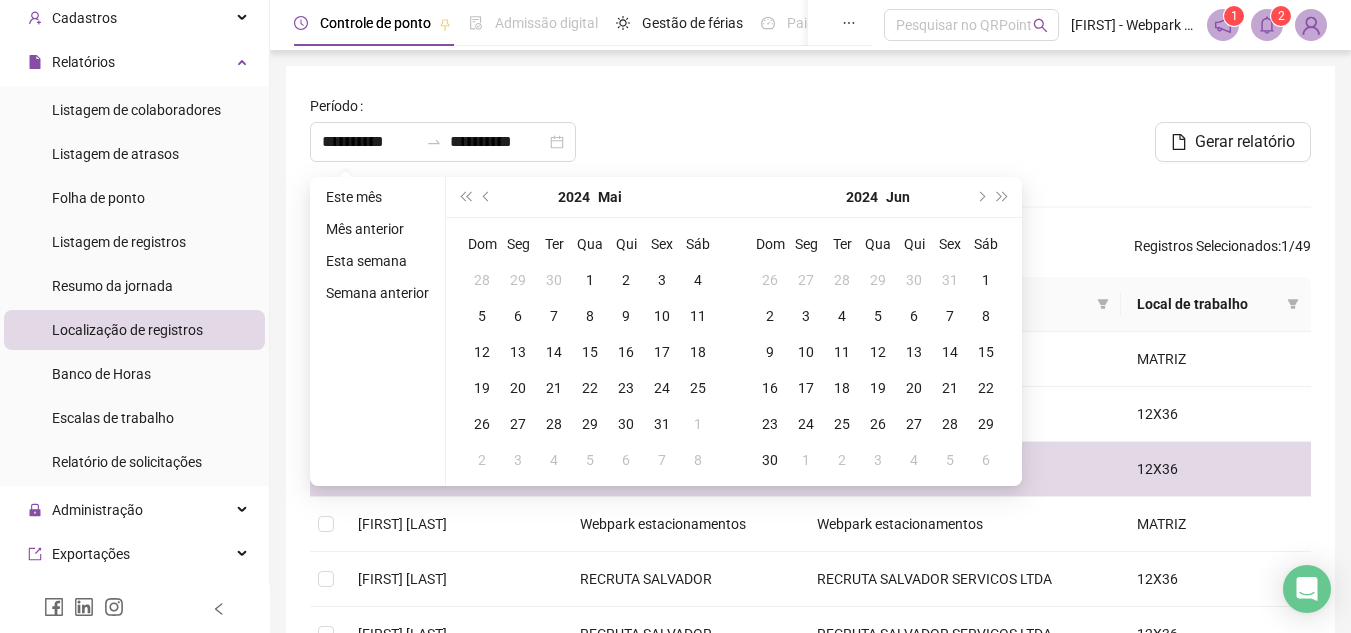 click on "**********" at bounding box center [810, 134] 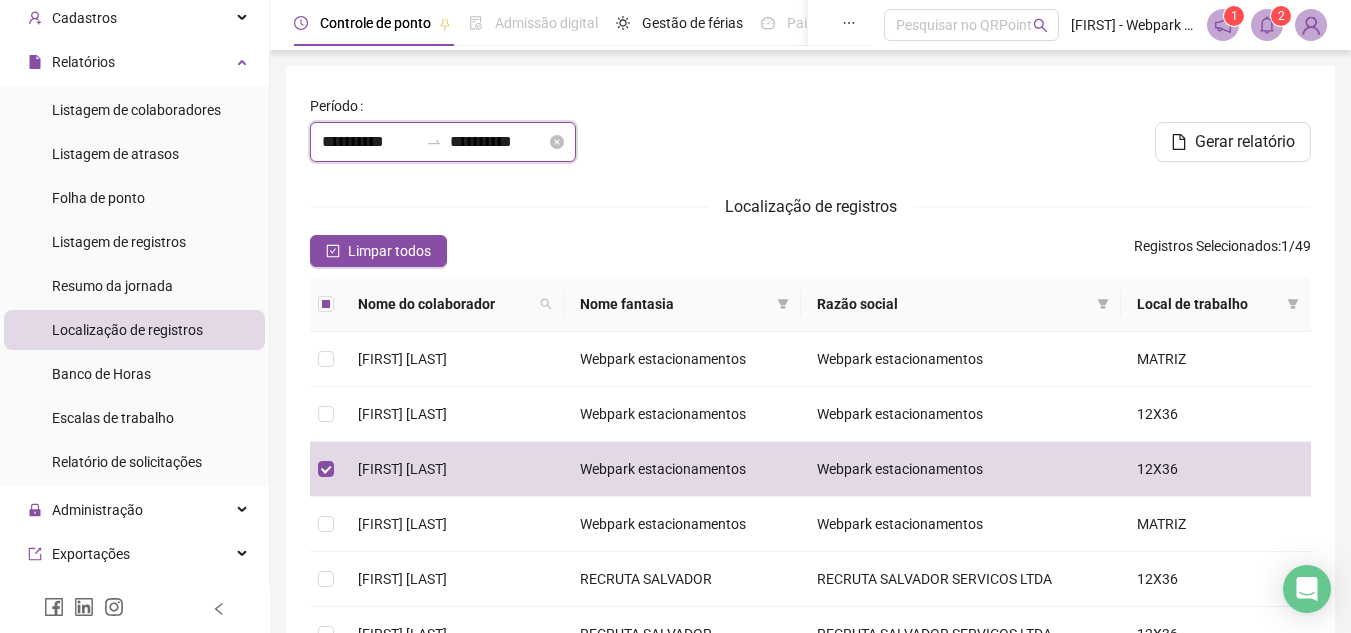 click on "**********" at bounding box center (370, 142) 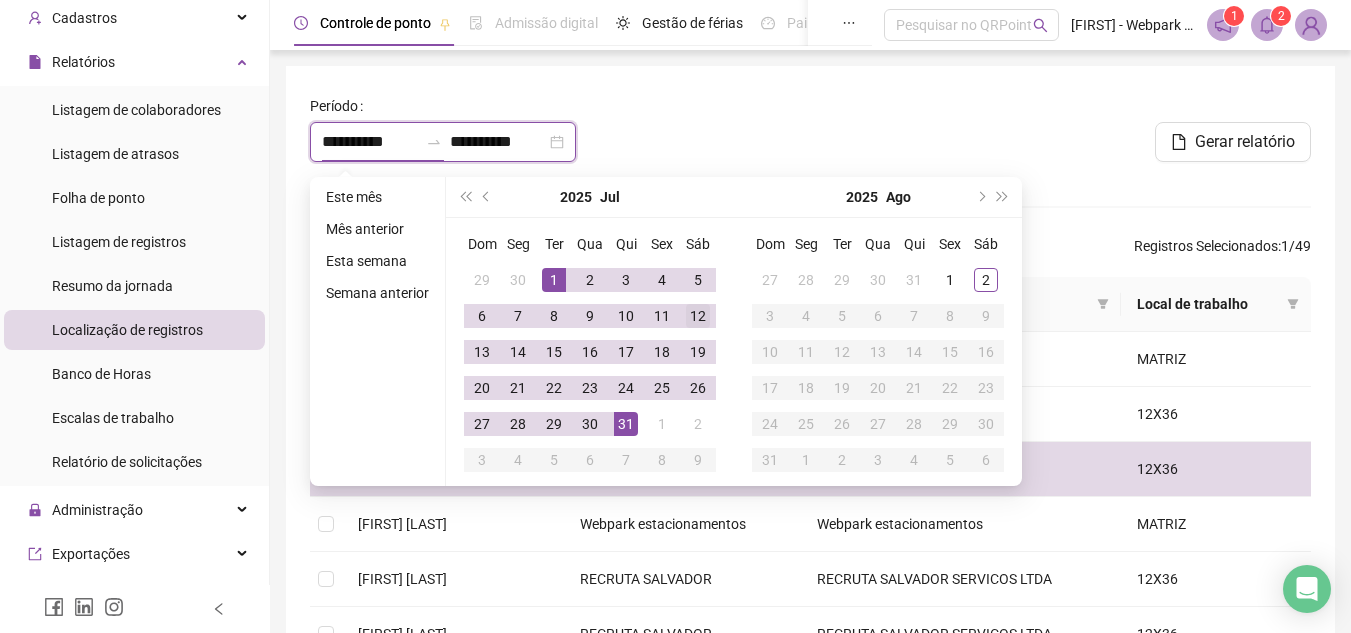 type on "**********" 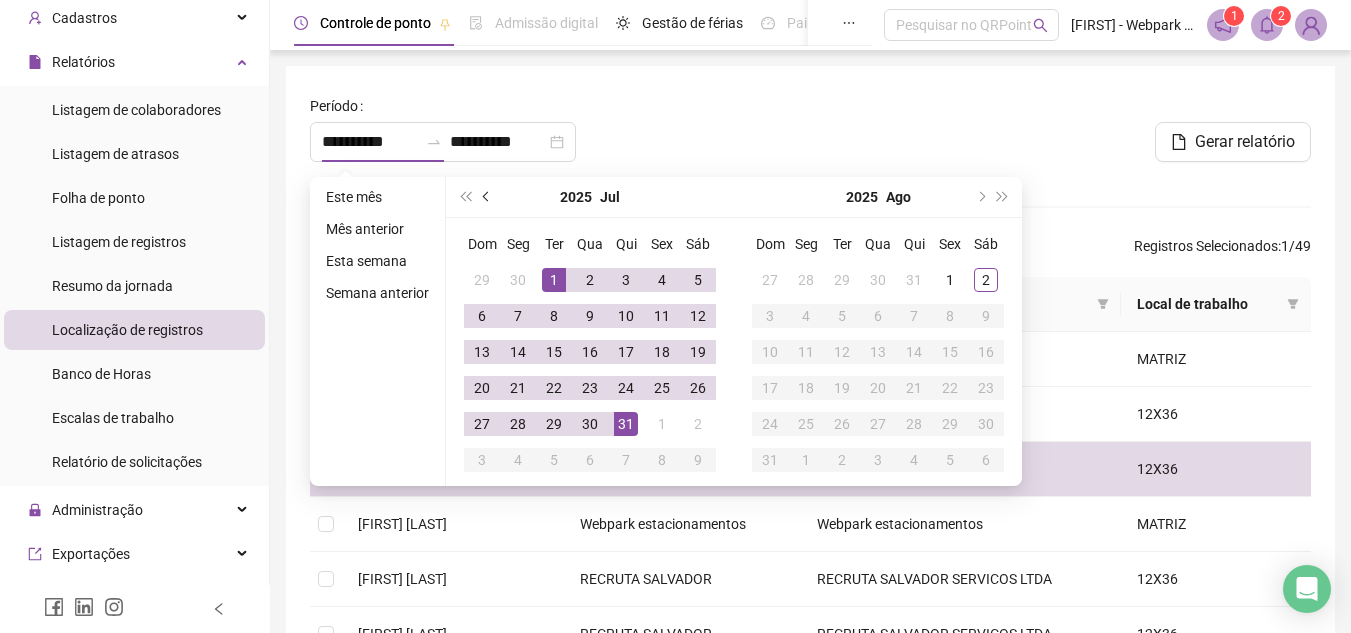 click at bounding box center [488, 197] 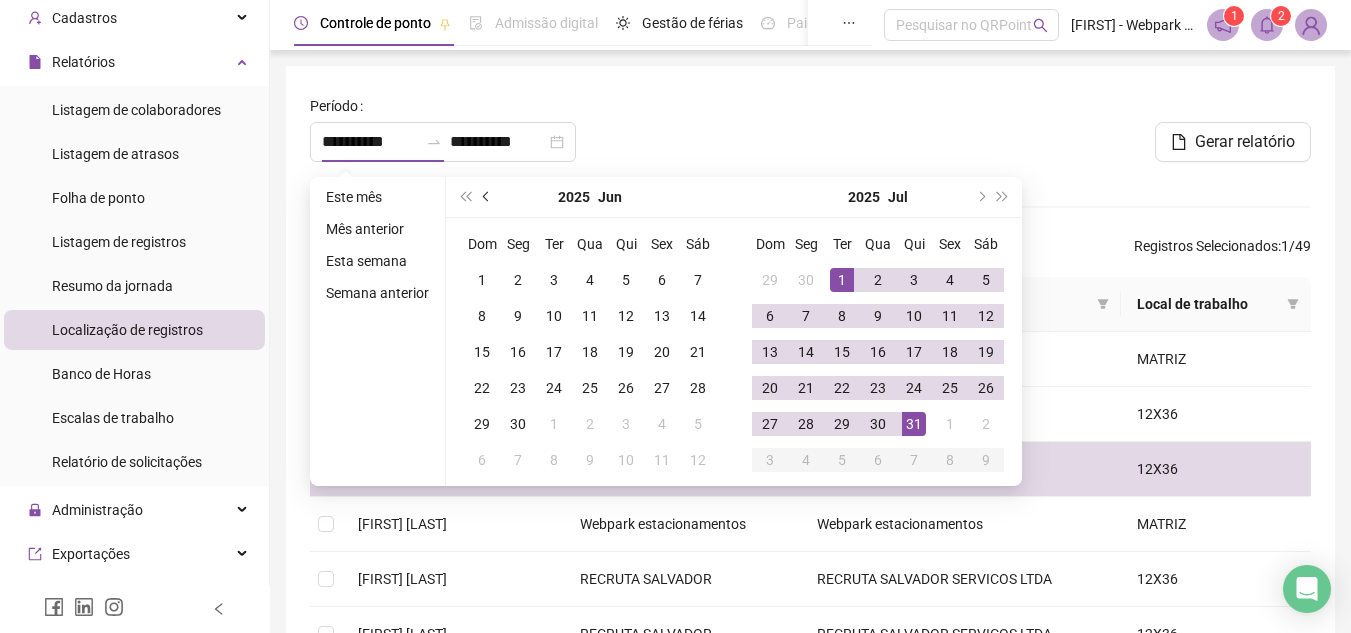 click at bounding box center (488, 197) 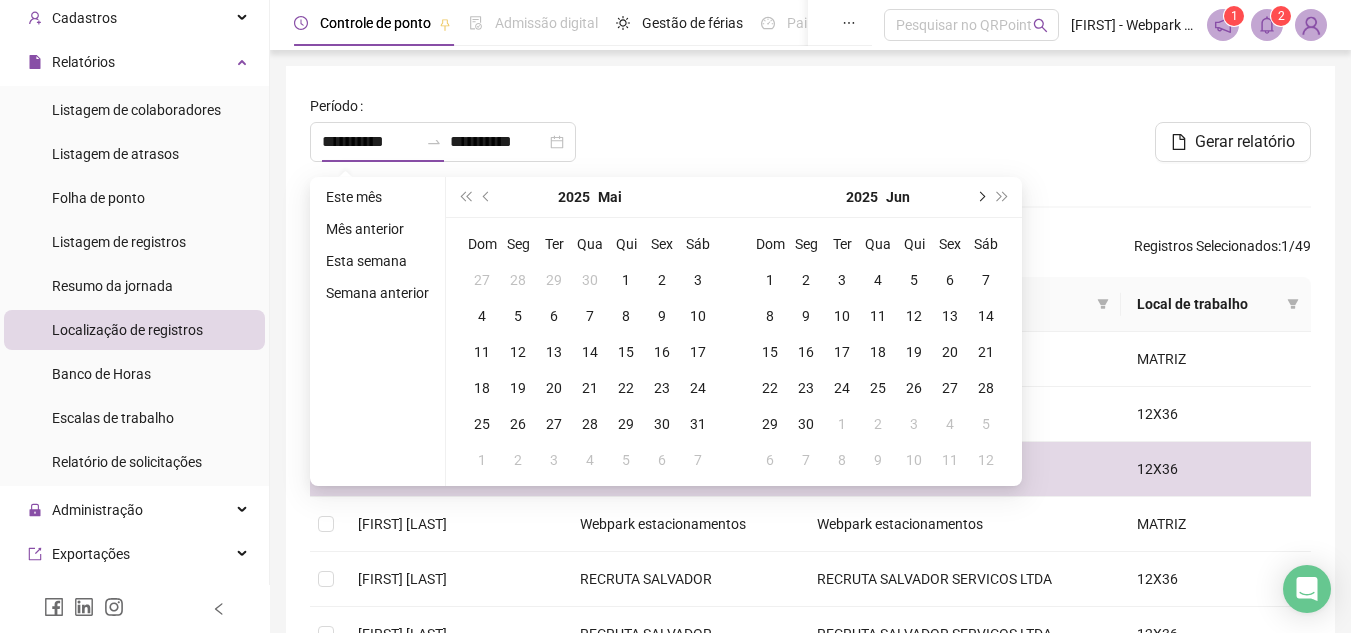 click at bounding box center (980, 197) 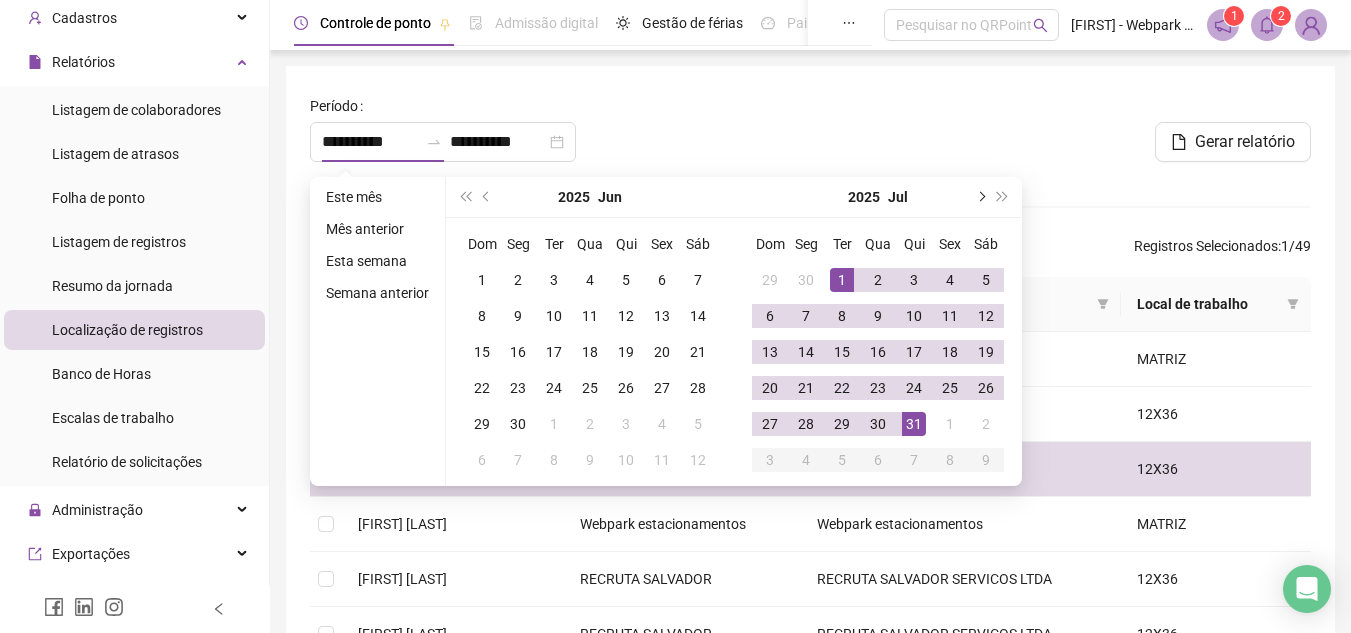 click at bounding box center (980, 197) 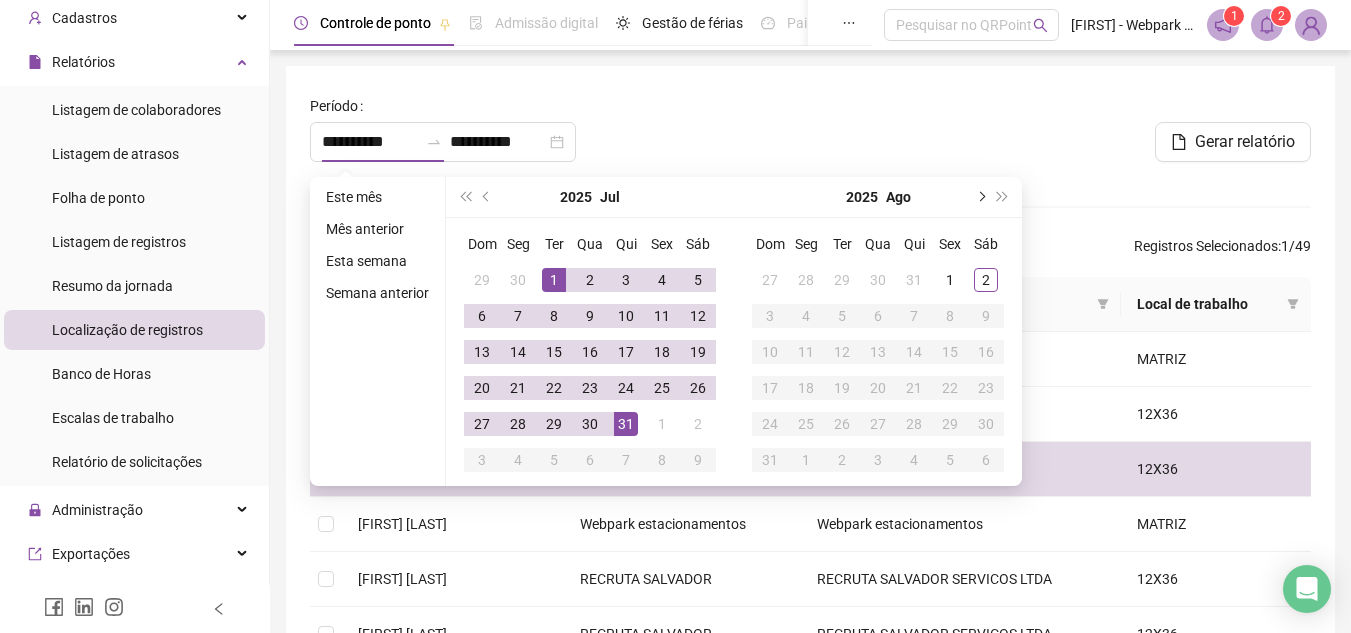 click at bounding box center [980, 197] 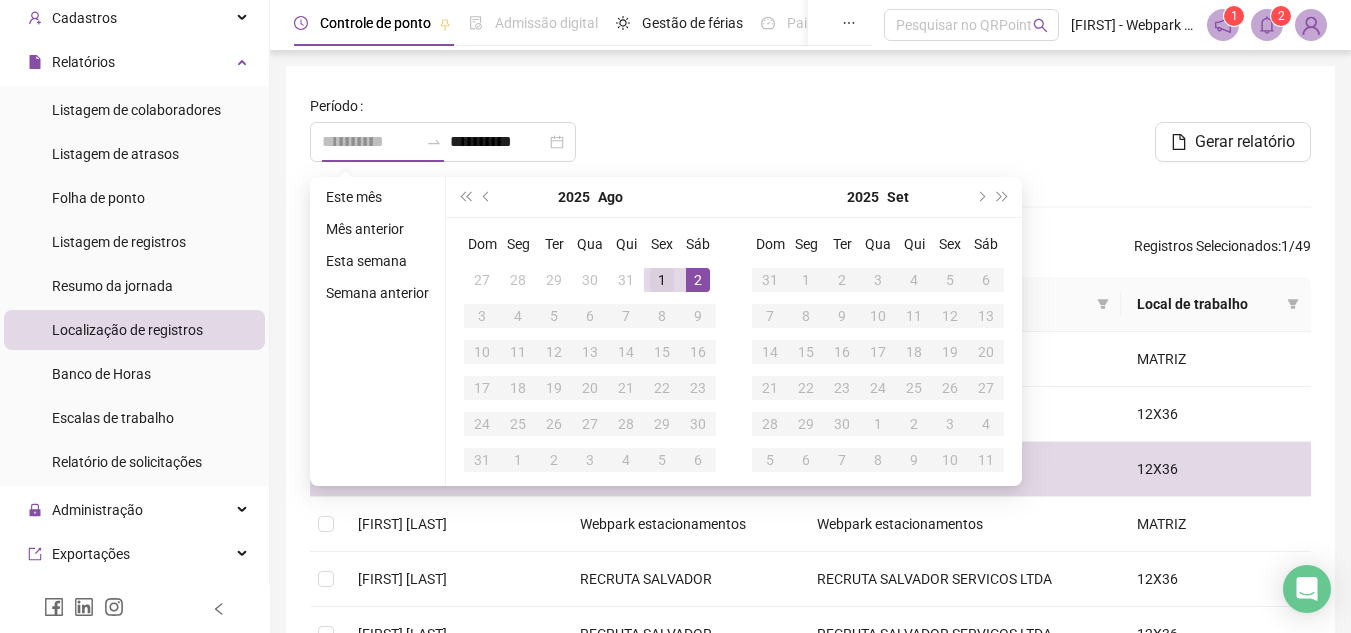 type on "**********" 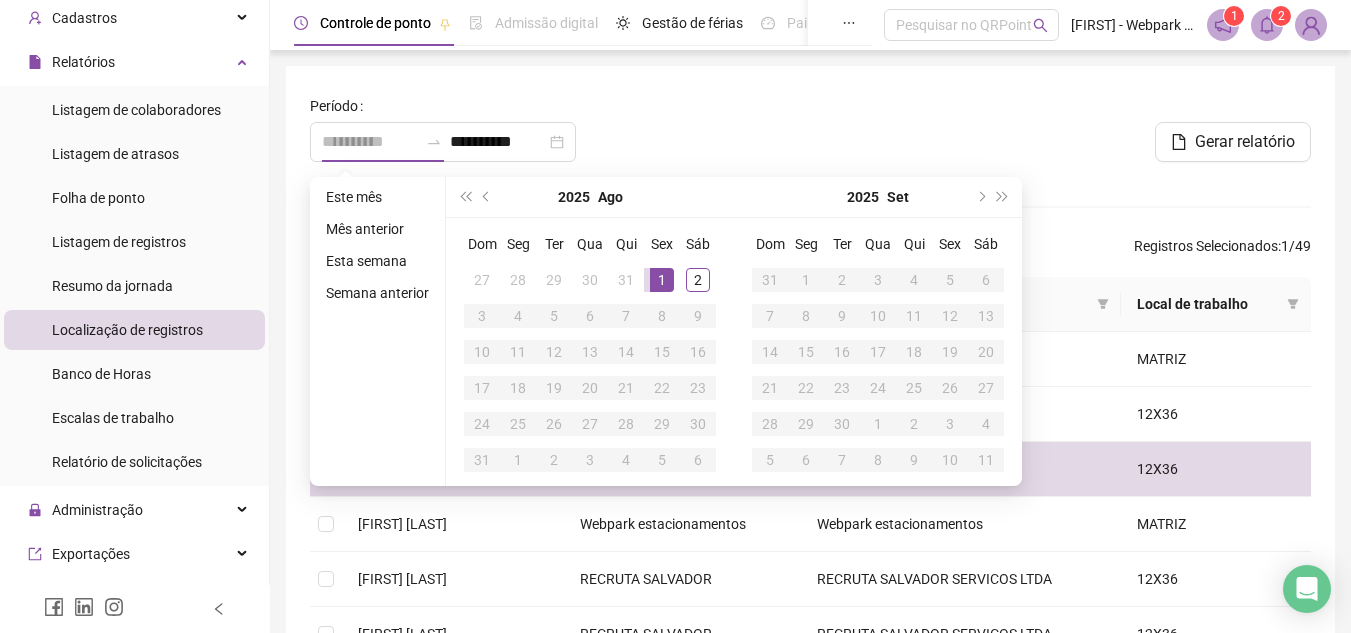 click on "1" at bounding box center [662, 280] 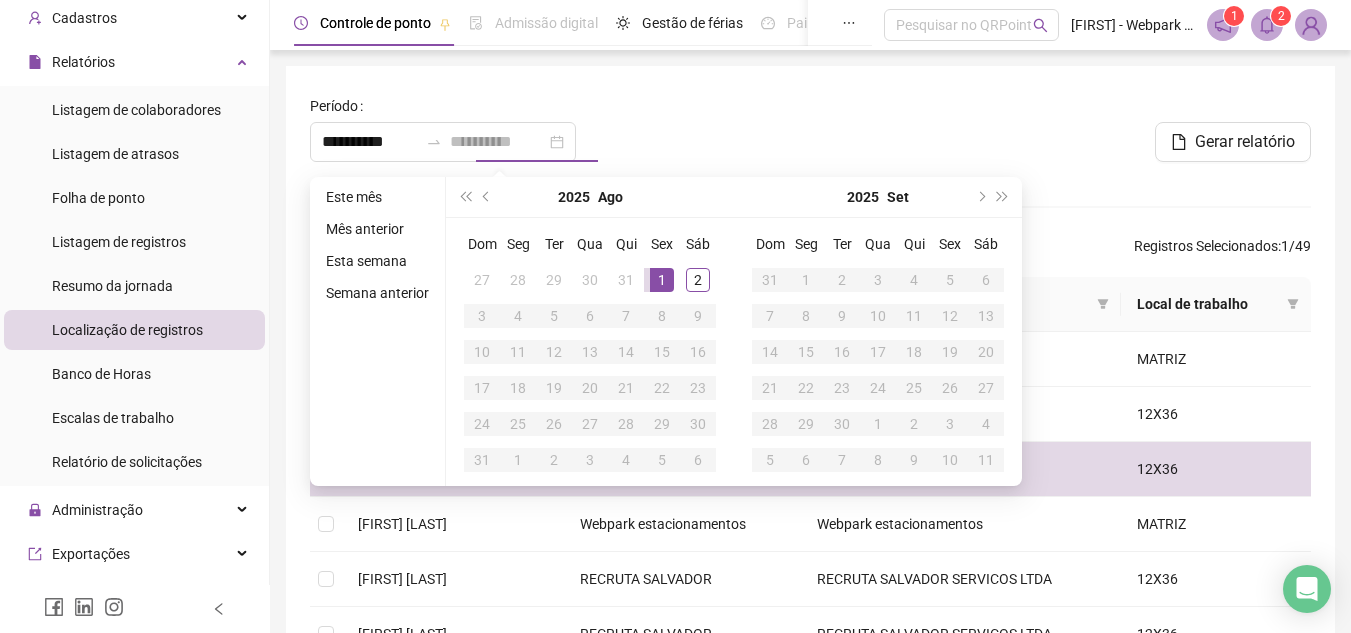 click on "1" at bounding box center (662, 280) 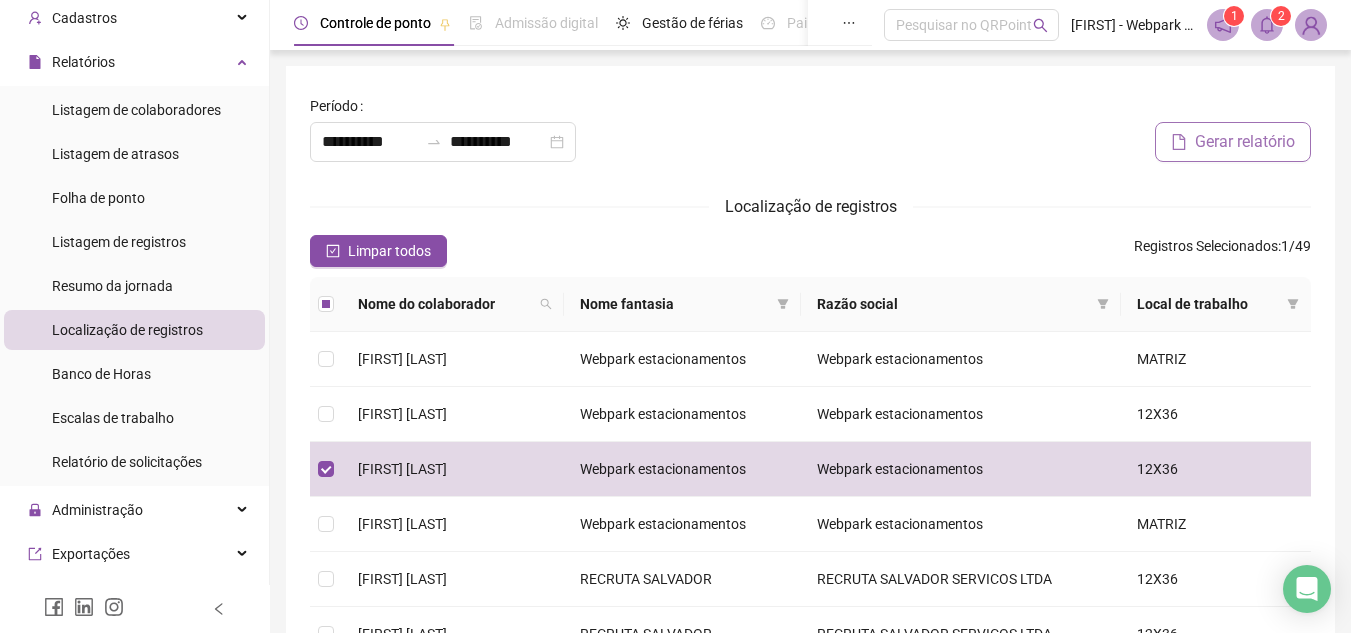 click on "Gerar relatório" at bounding box center (1245, 142) 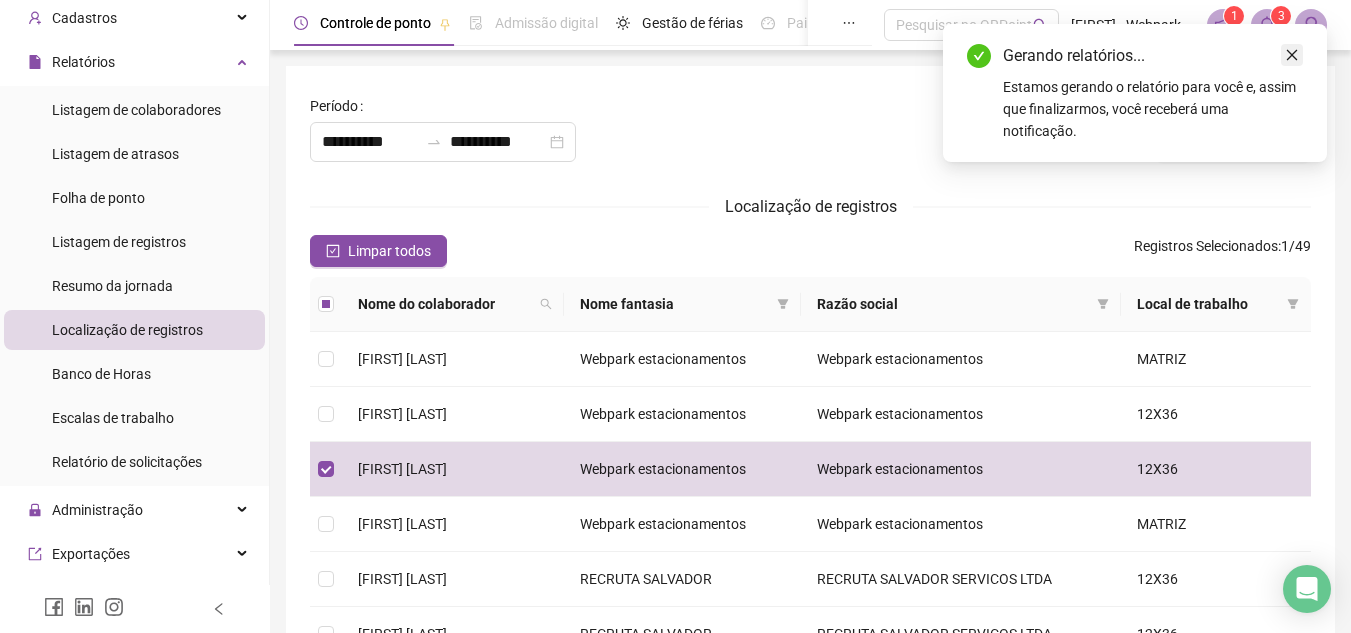 click 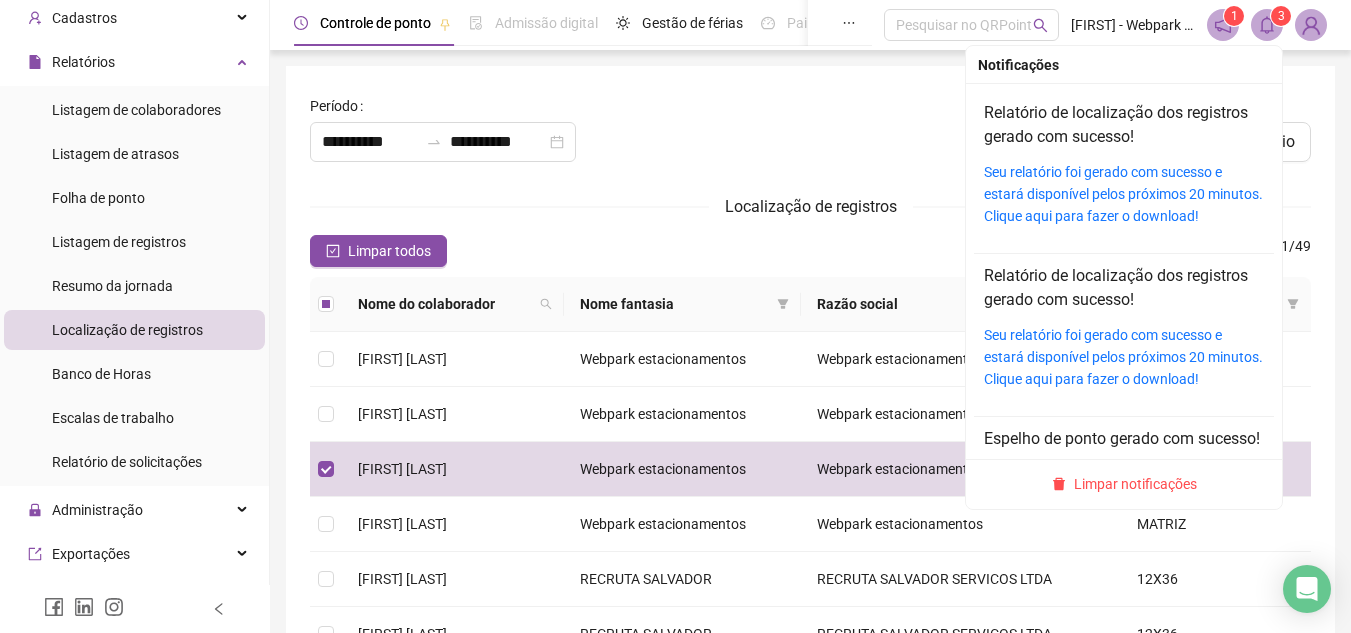 click on "3" at bounding box center (1281, 16) 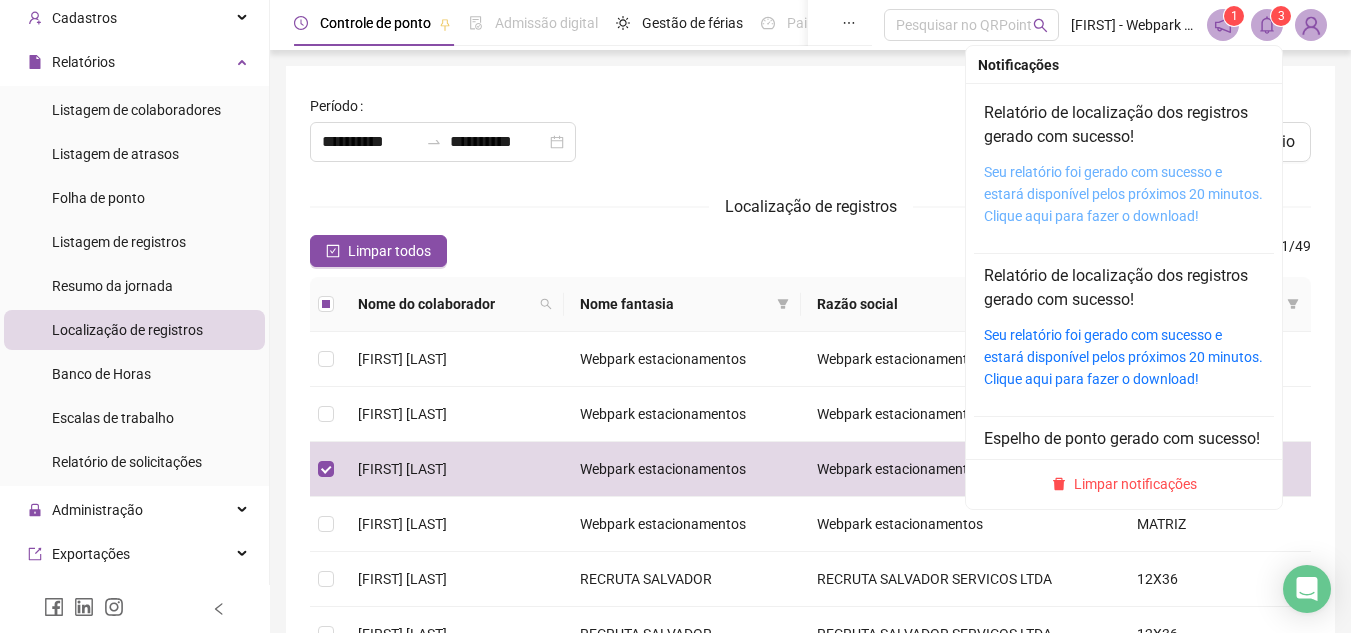 click on "Seu relatório foi gerado com sucesso e estará disponível pelos próximos 20 minutos.
Clique aqui para fazer o download!" at bounding box center [1123, 194] 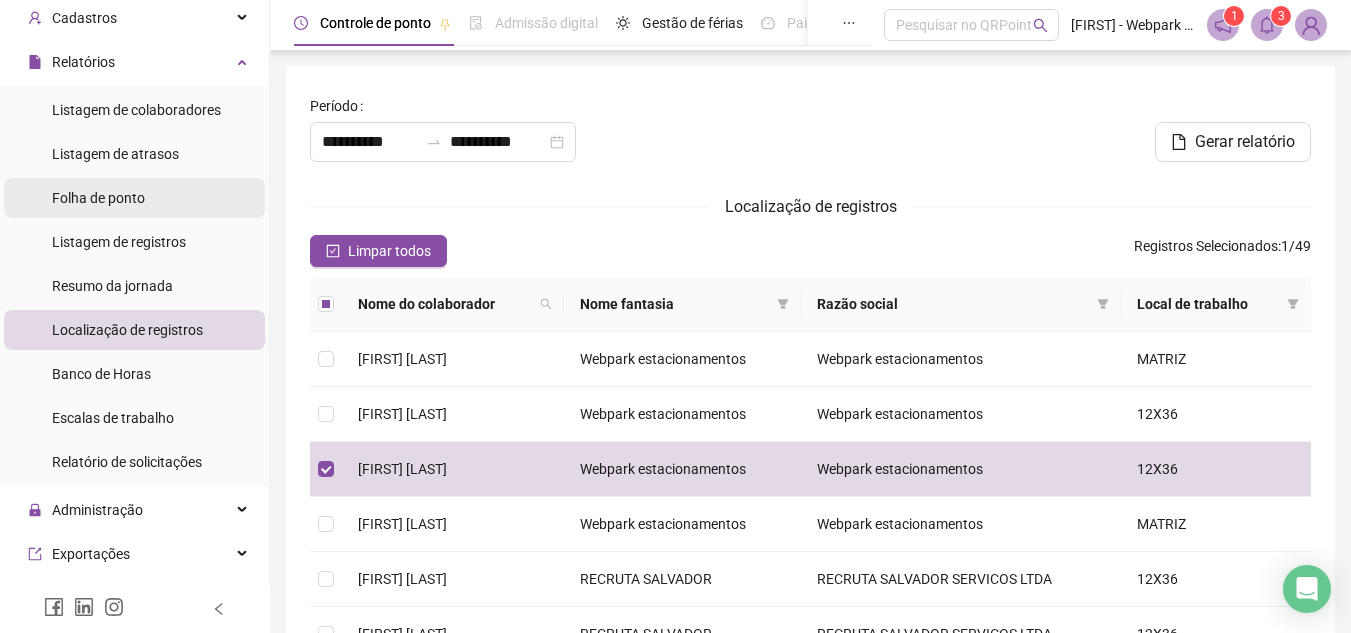 click on "Folha de ponto" at bounding box center (98, 198) 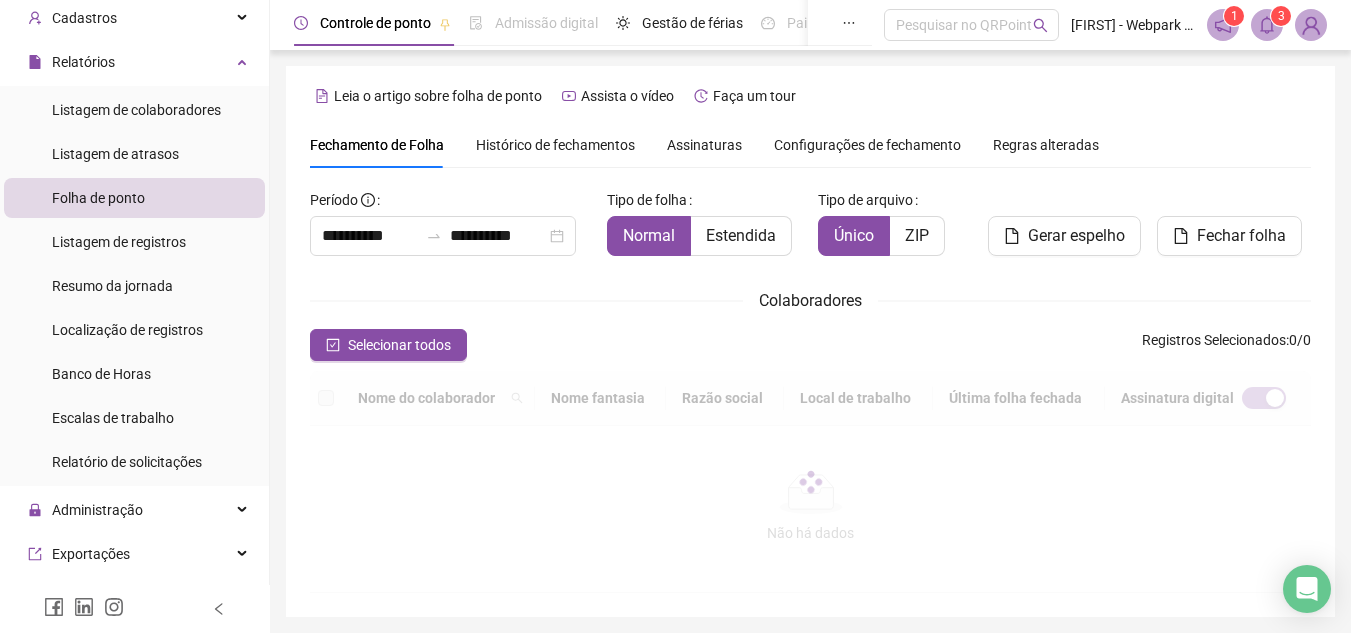 scroll, scrollTop: 93, scrollLeft: 0, axis: vertical 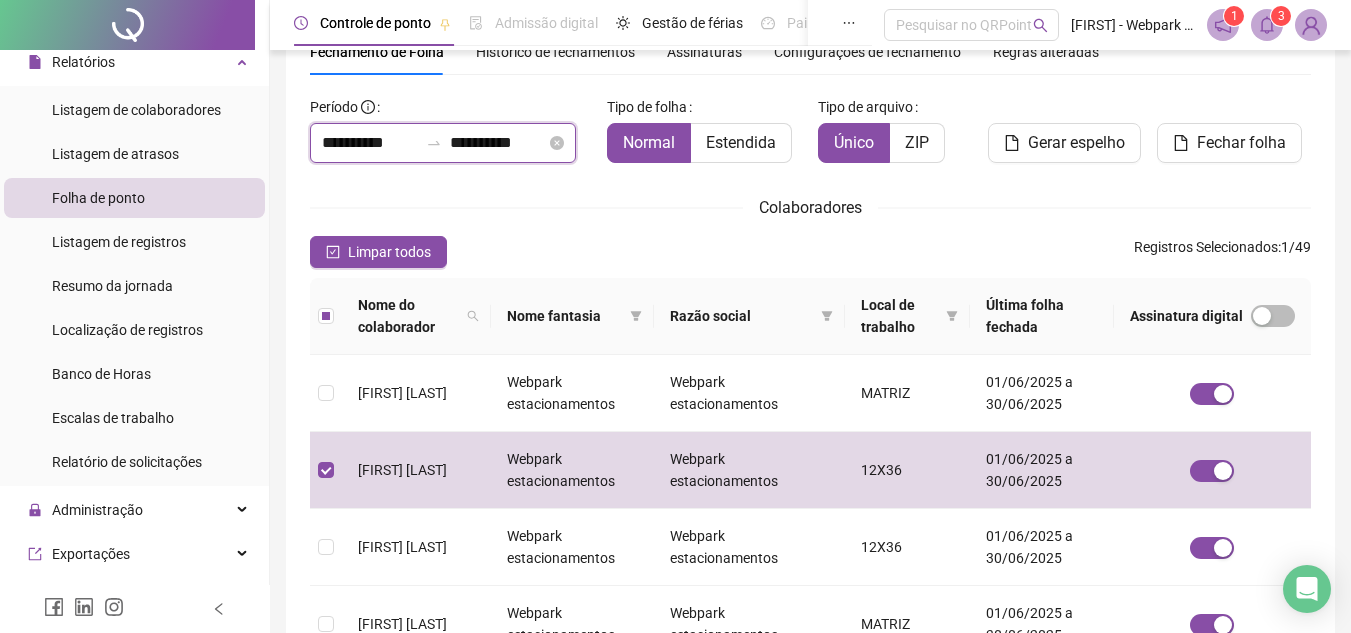 click on "**********" at bounding box center (370, 143) 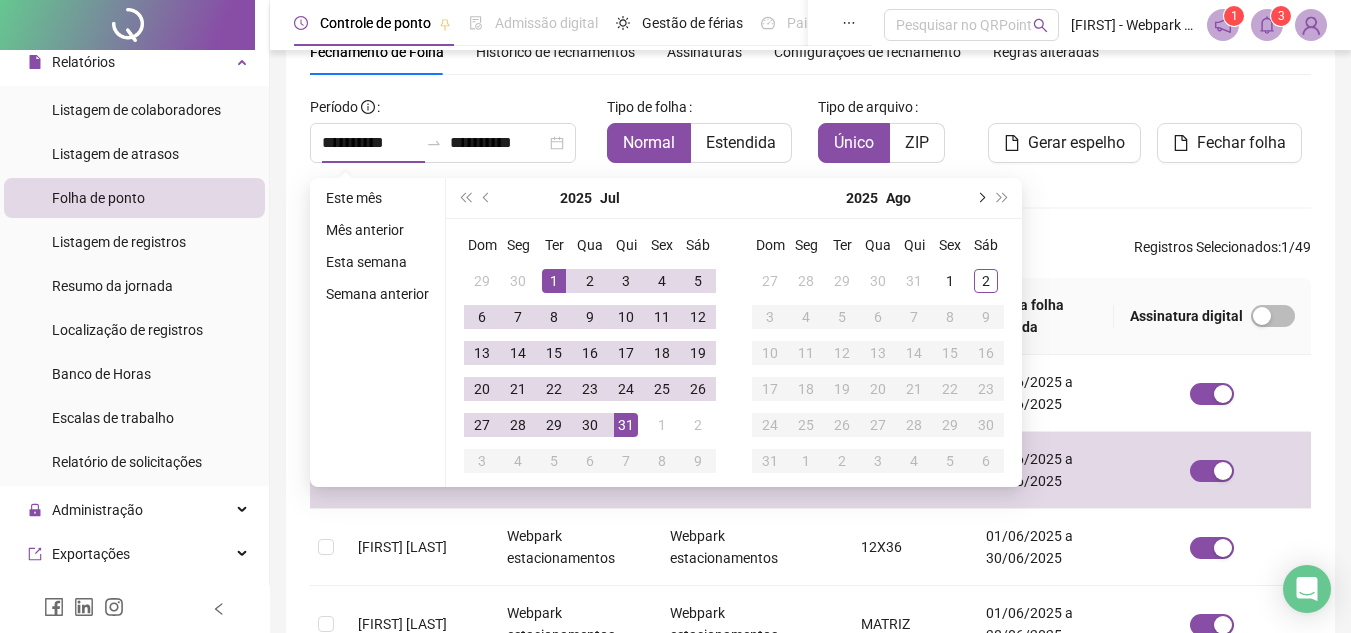 click at bounding box center (980, 198) 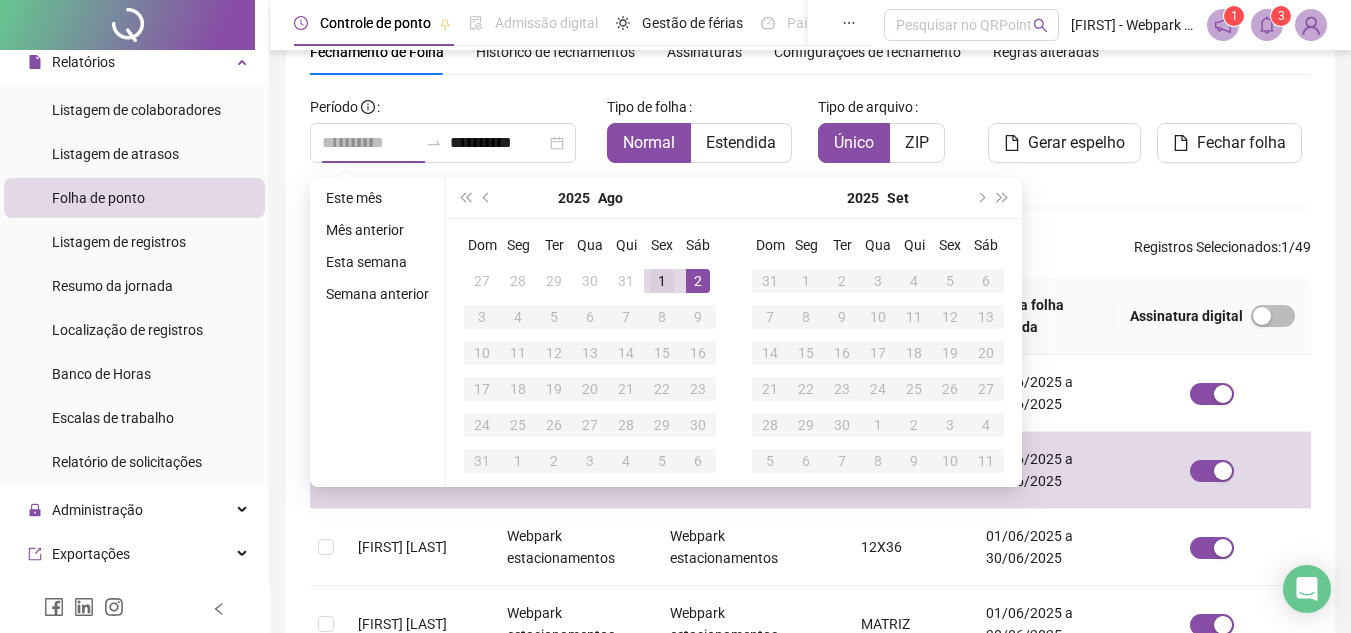 type on "**********" 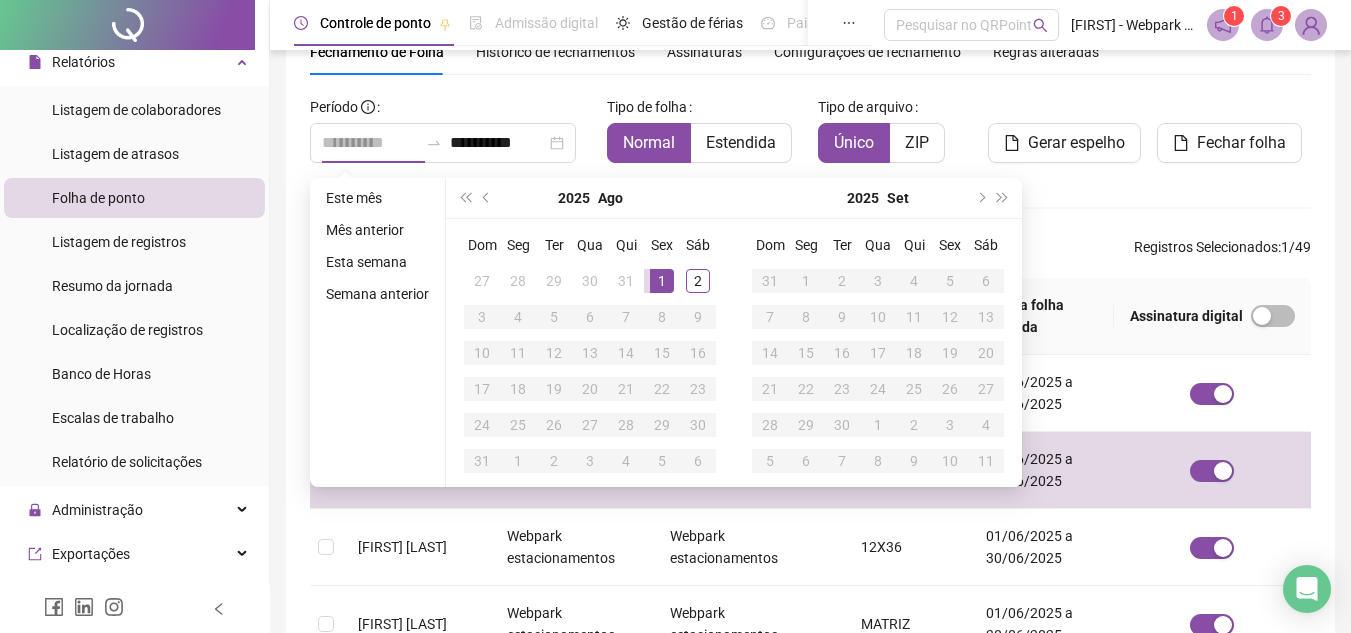 click on "1" at bounding box center (662, 281) 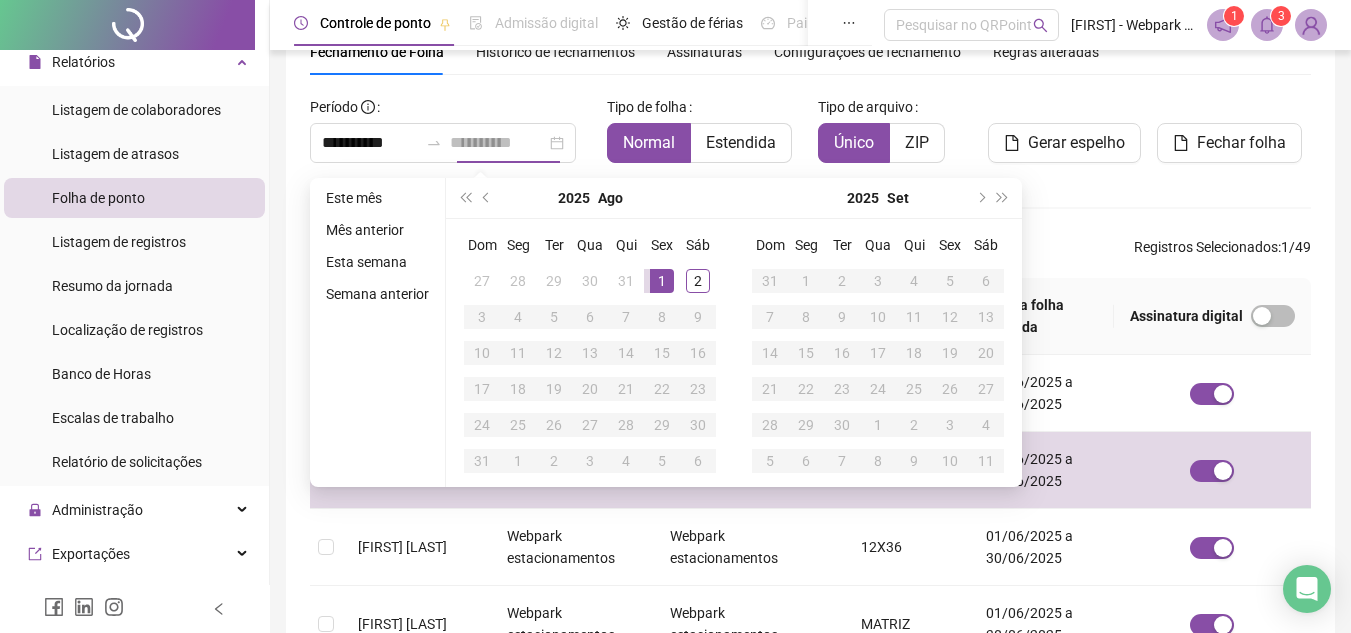 click on "1" at bounding box center [662, 281] 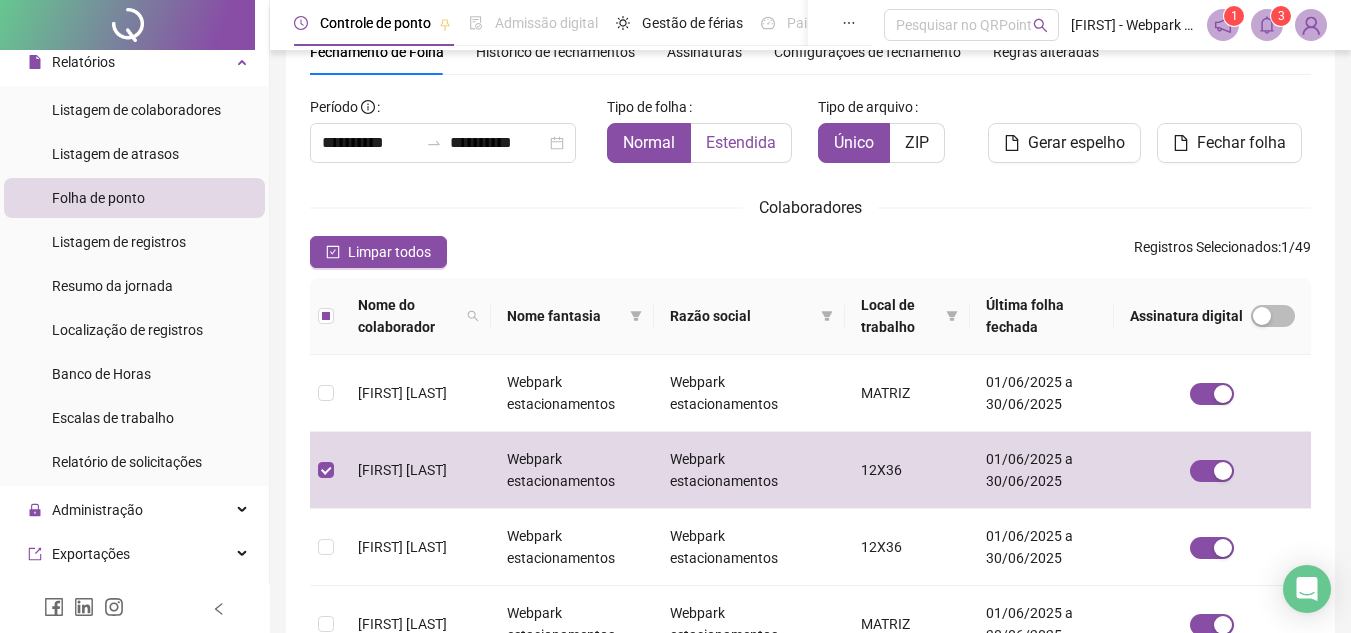 click on "Estendida" at bounding box center [741, 142] 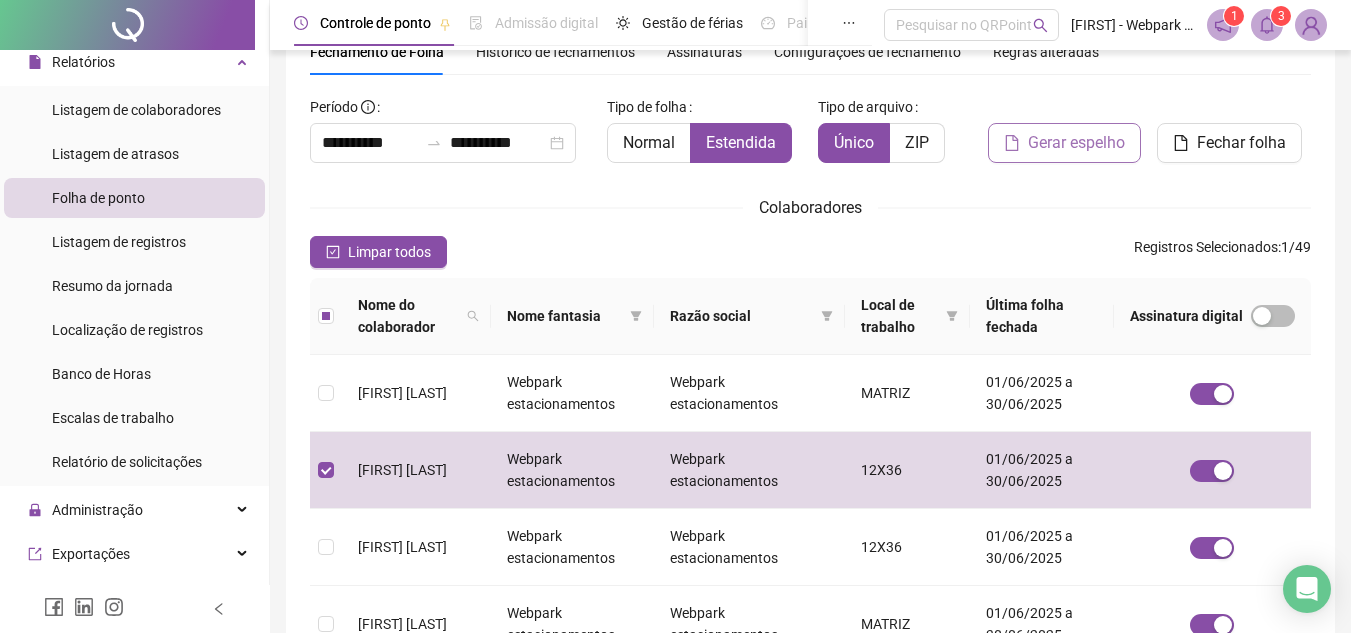 click on "Gerar espelho" at bounding box center (1076, 143) 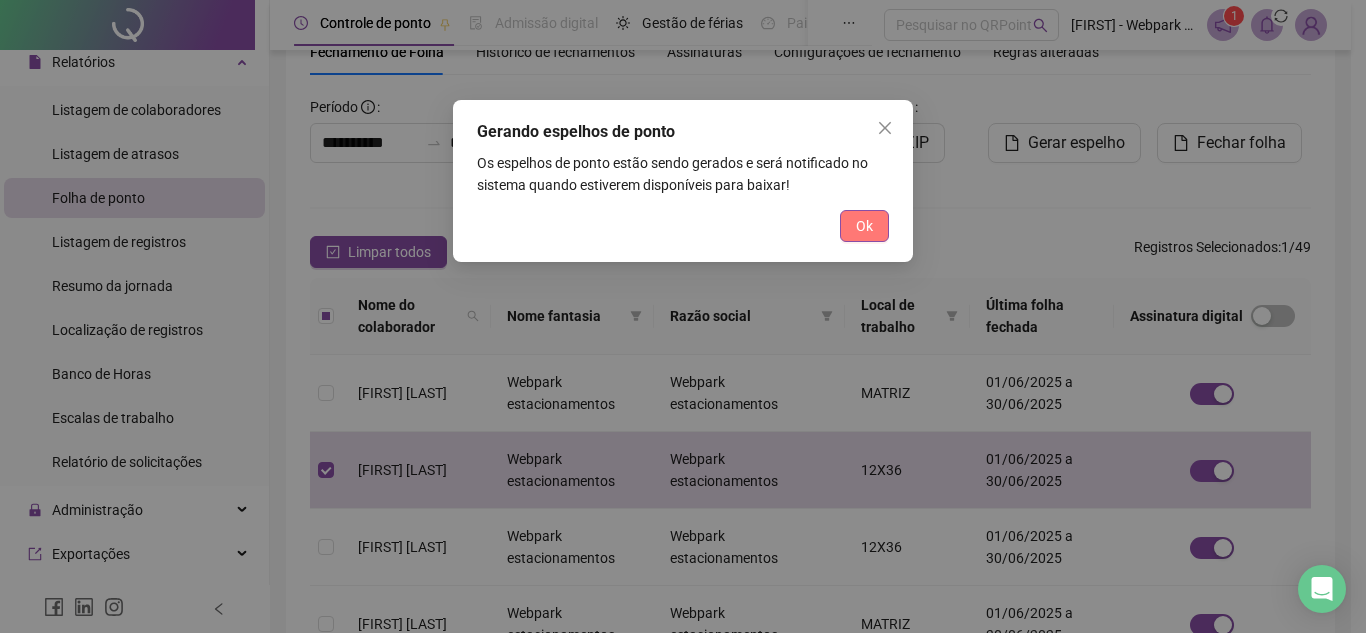 click on "Ok" at bounding box center (864, 226) 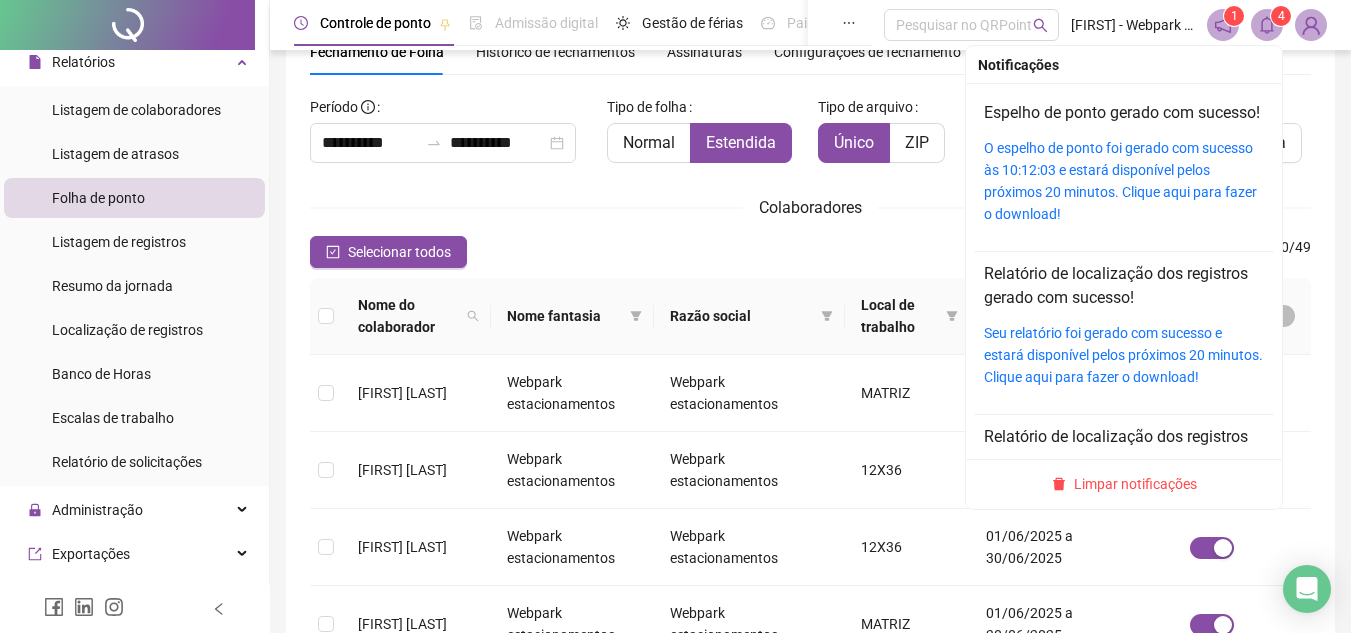 click on "4" at bounding box center [1281, 16] 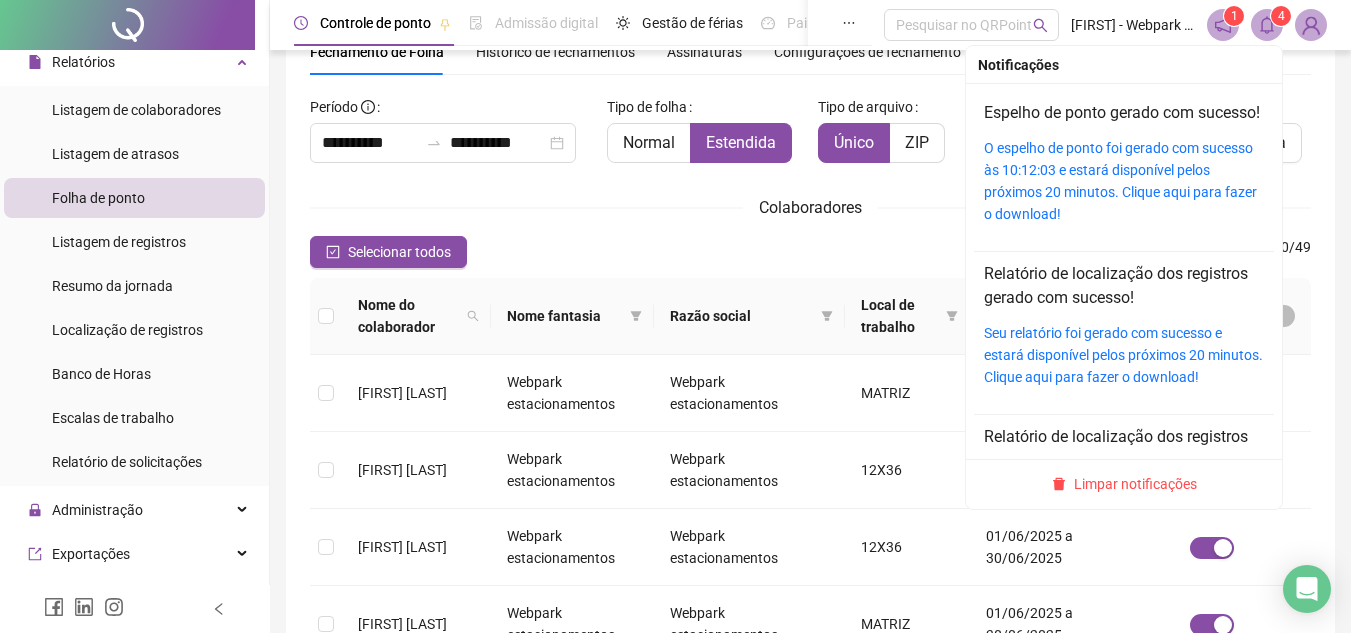 click 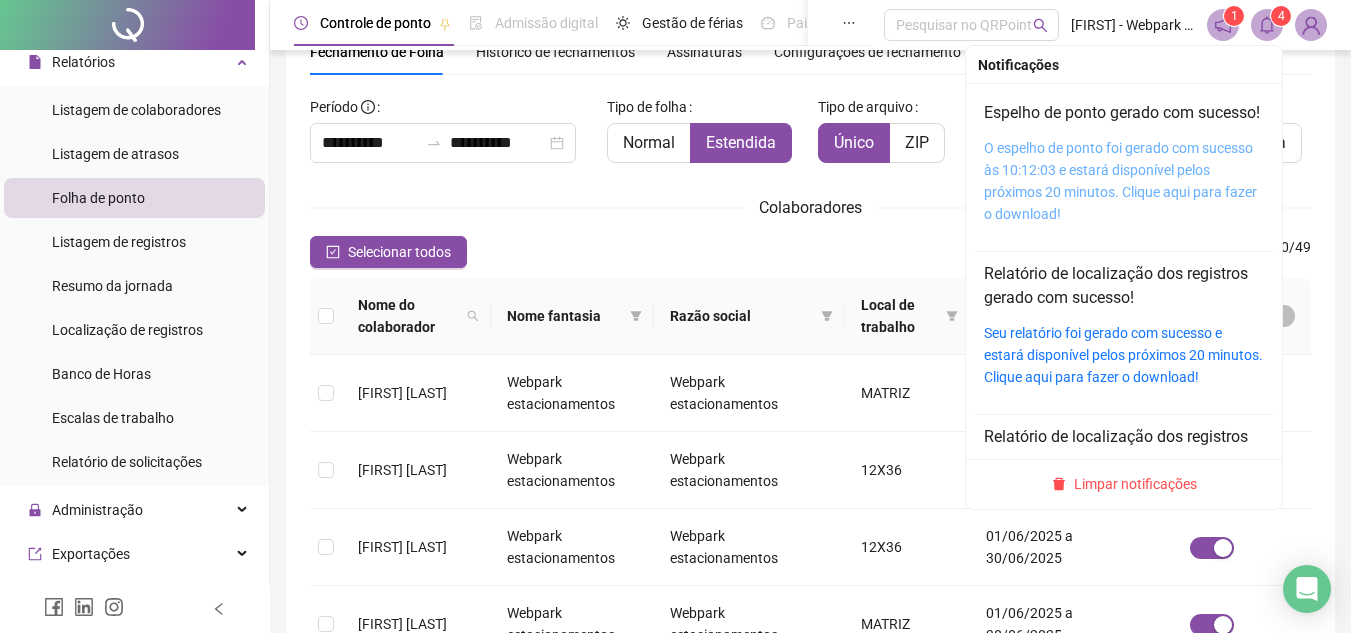 click on "O espelho de ponto foi gerado com sucesso às 10:12:03 e estará disponível pelos próximos 20 minutos.
Clique aqui para fazer o download!" at bounding box center [1120, 181] 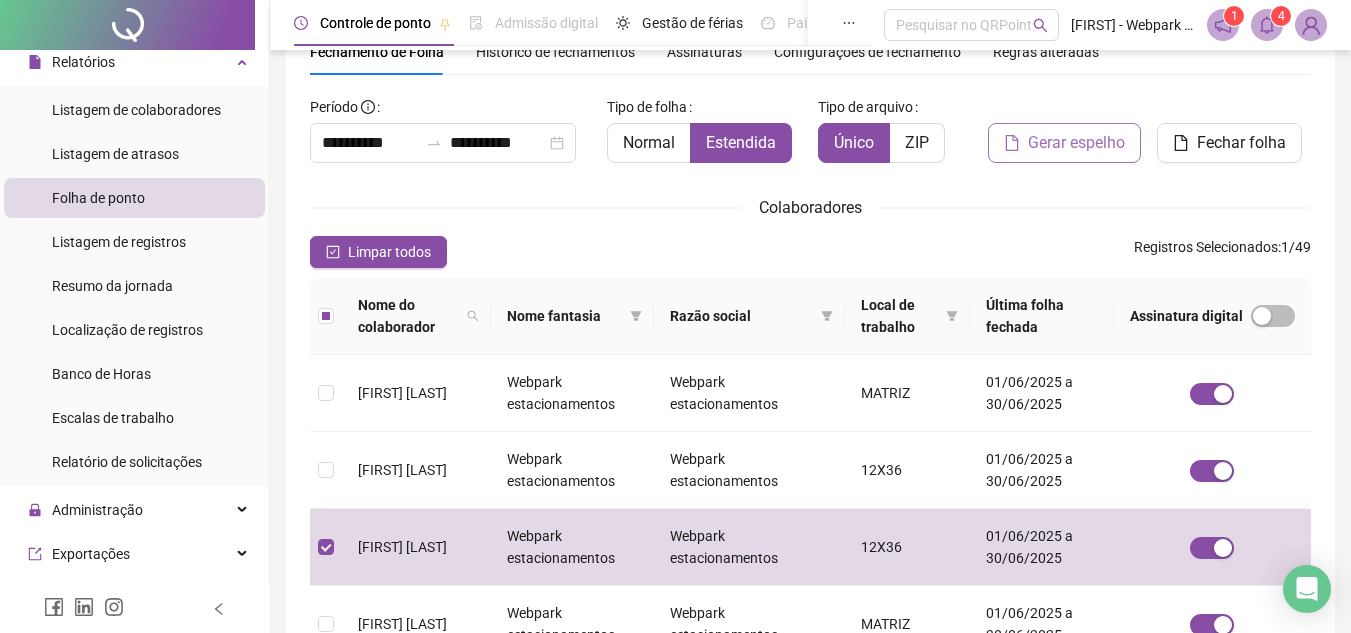 click on "Gerar espelho" at bounding box center [1076, 143] 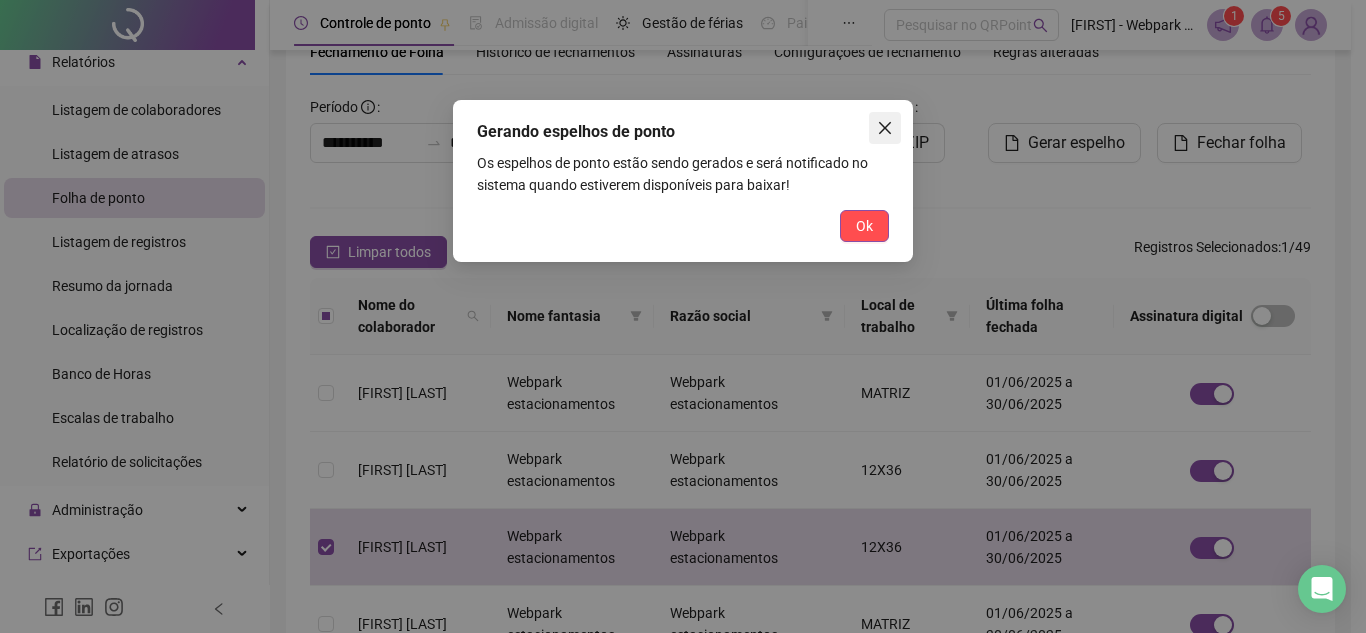 click 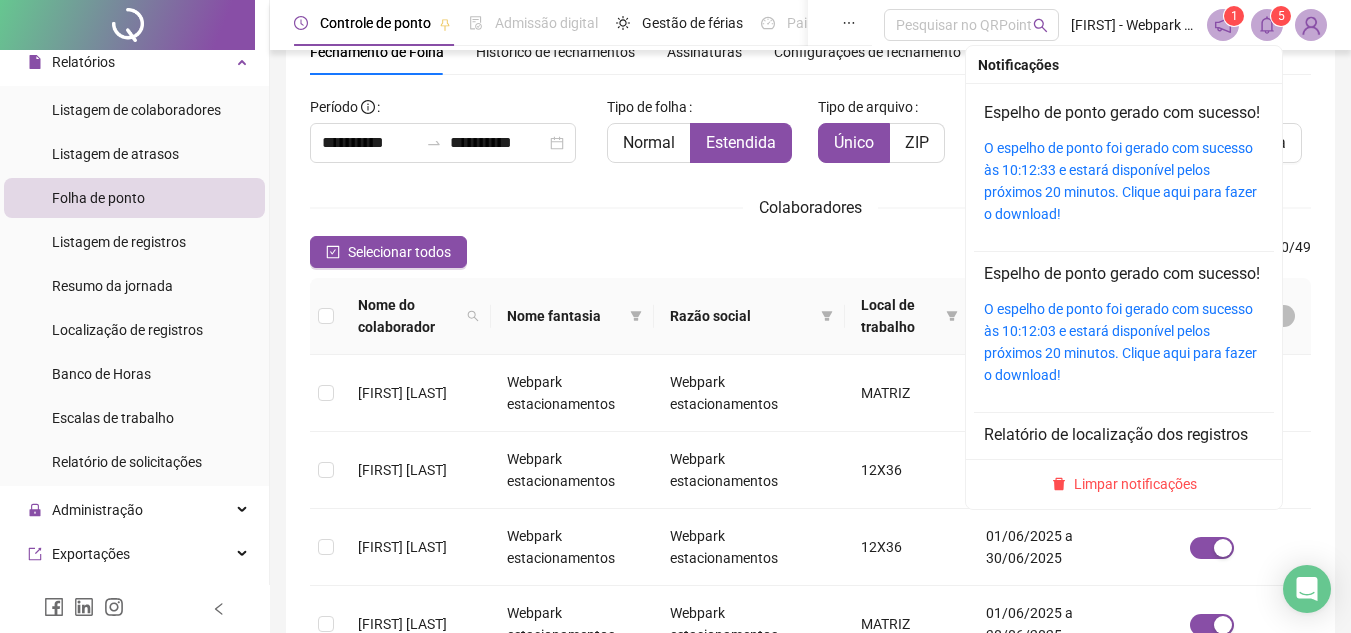 click on "5" at bounding box center [1281, 16] 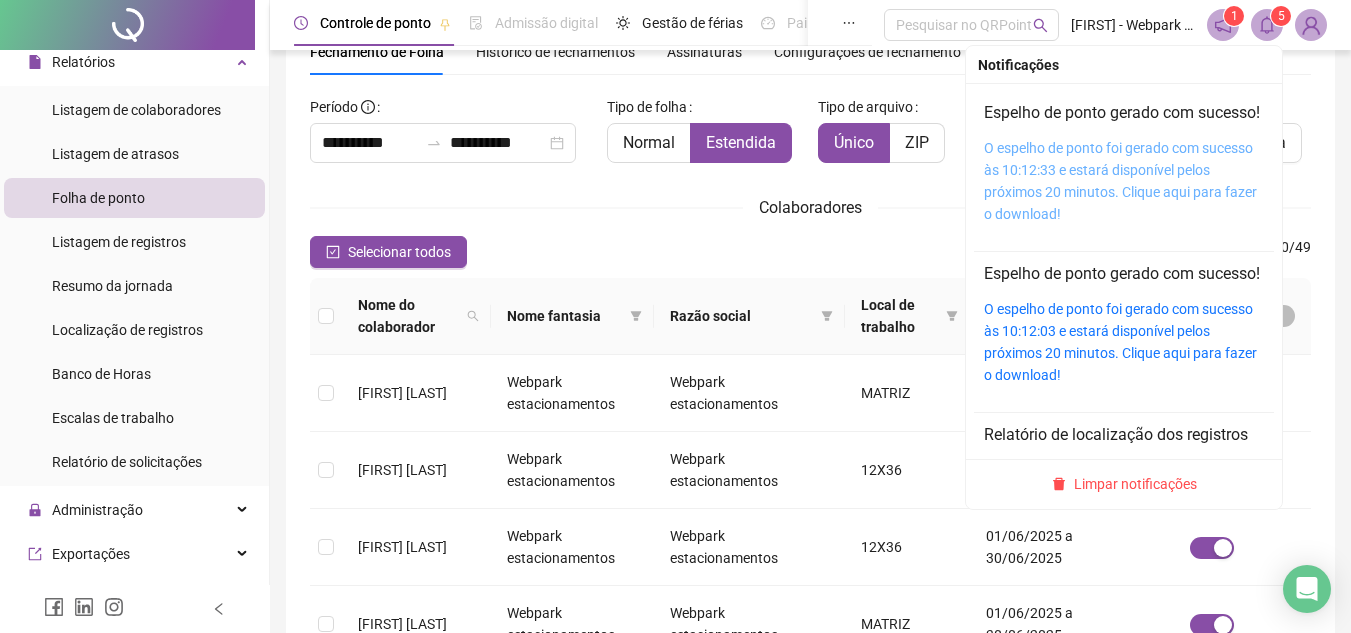click on "O espelho de ponto foi gerado com sucesso às 10:12:33 e estará disponível pelos próximos 20 minutos.
Clique aqui para fazer o download!" at bounding box center [1120, 181] 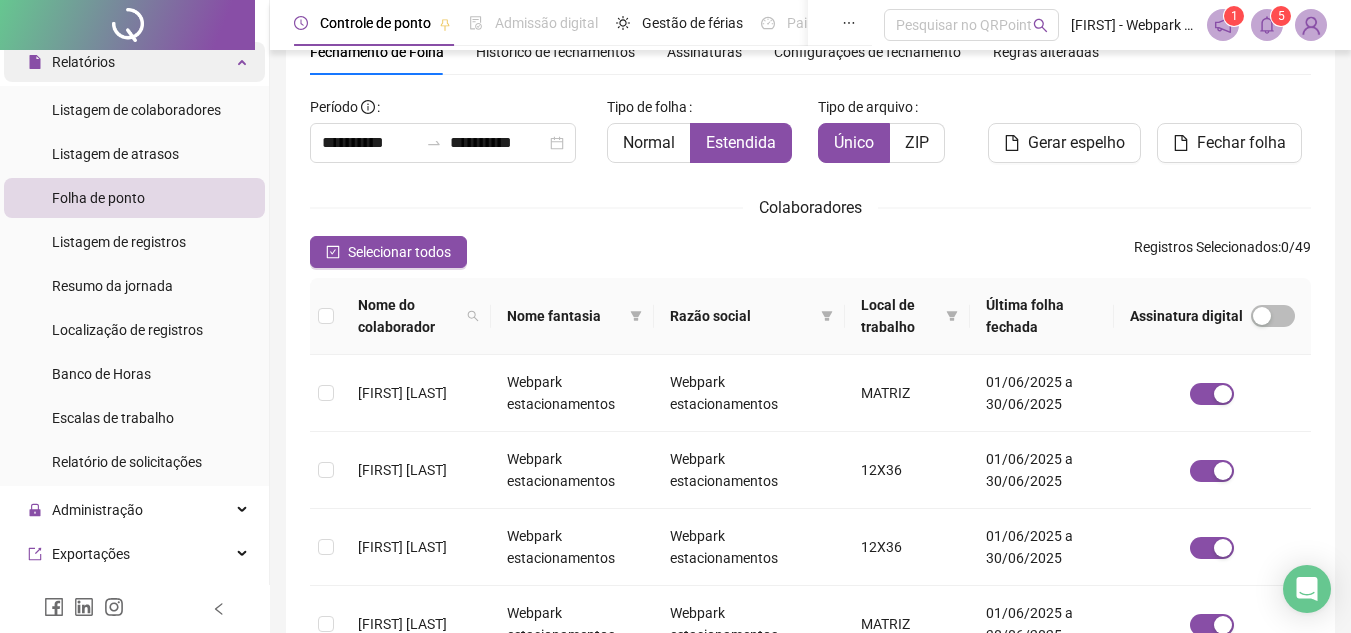 click on "Relatórios" at bounding box center (83, 62) 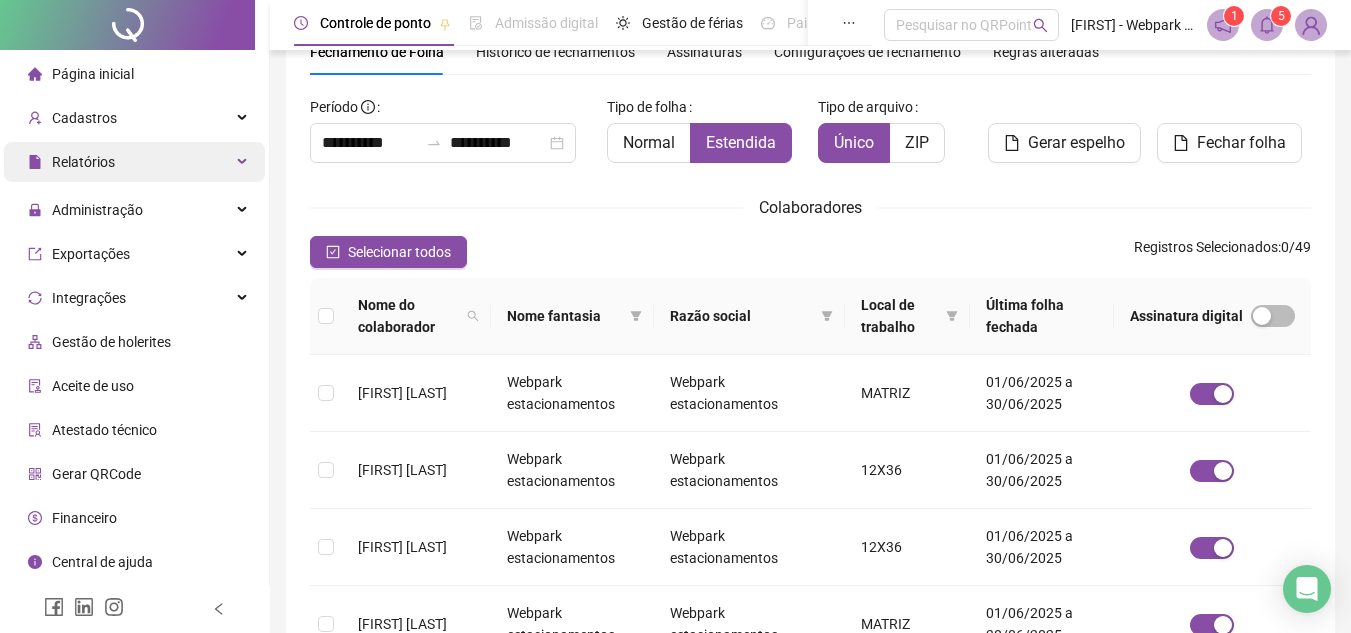 scroll, scrollTop: 0, scrollLeft: 0, axis: both 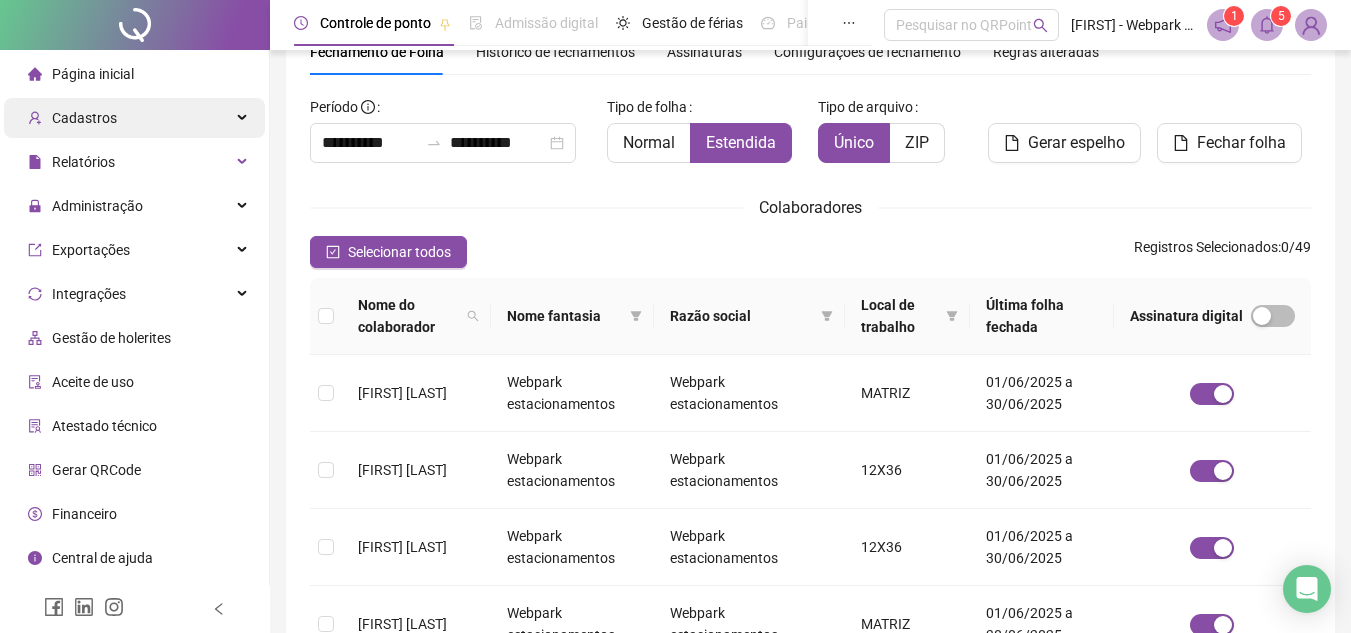 click on "Cadastros" at bounding box center (84, 118) 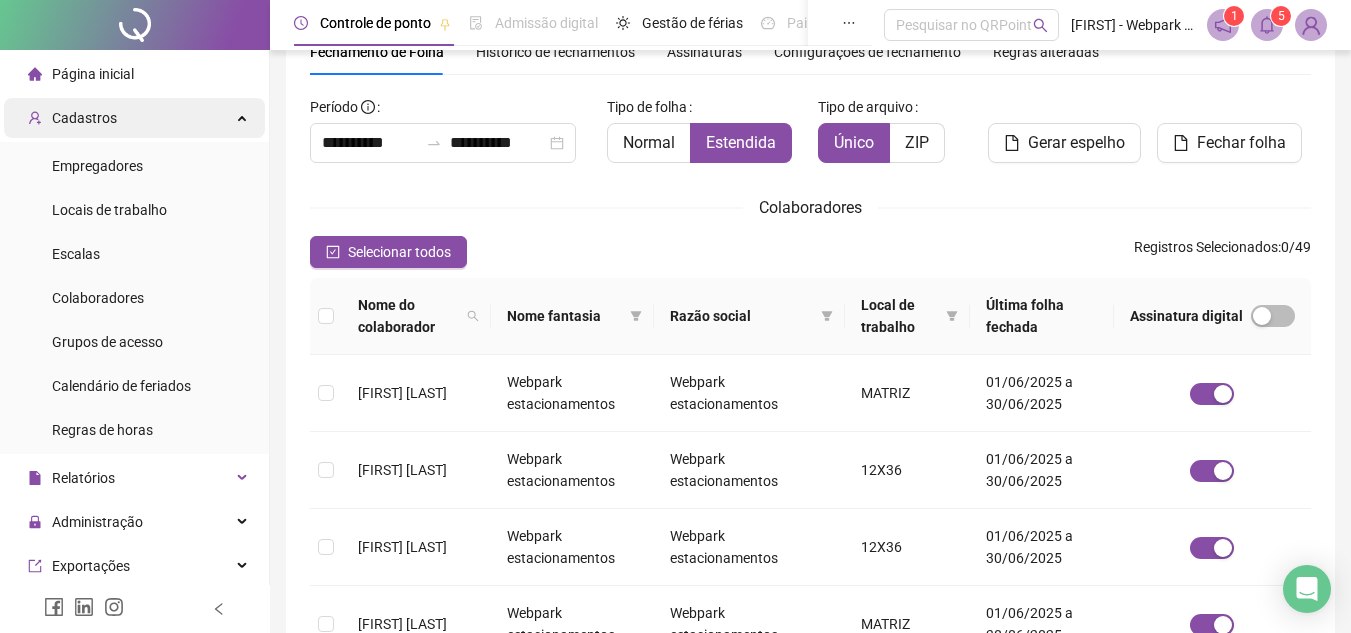 click on "Cadastros" at bounding box center (84, 118) 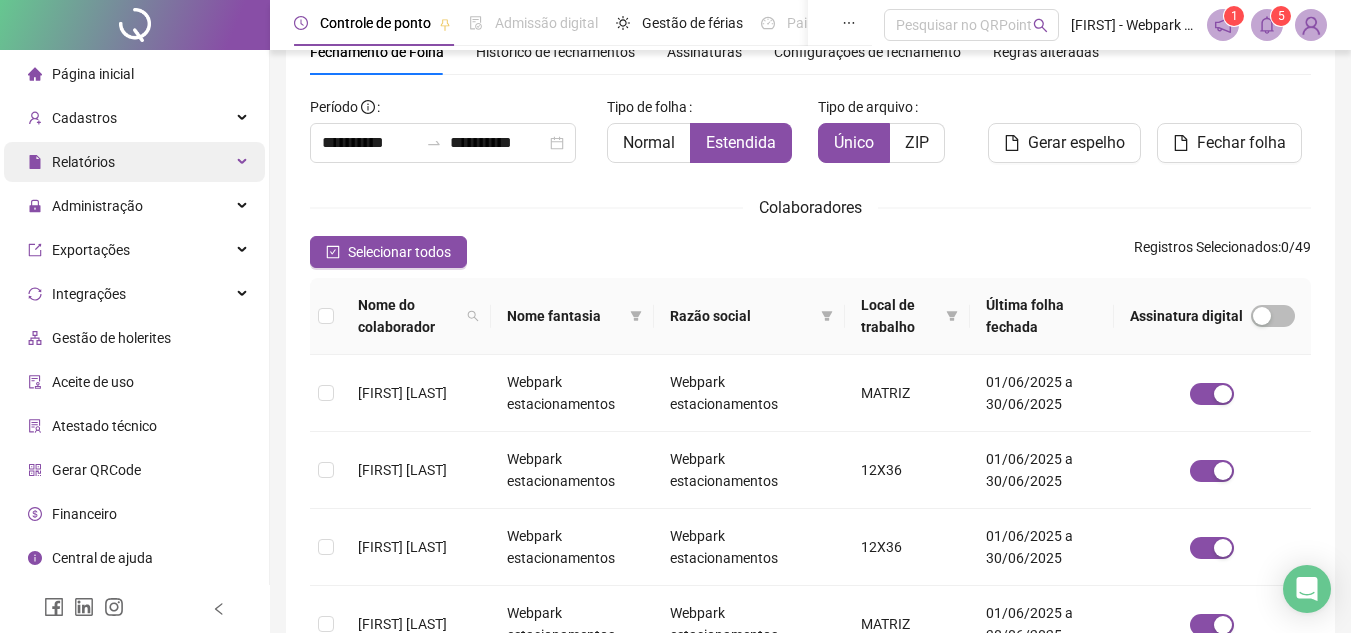 click on "Relatórios" at bounding box center (83, 162) 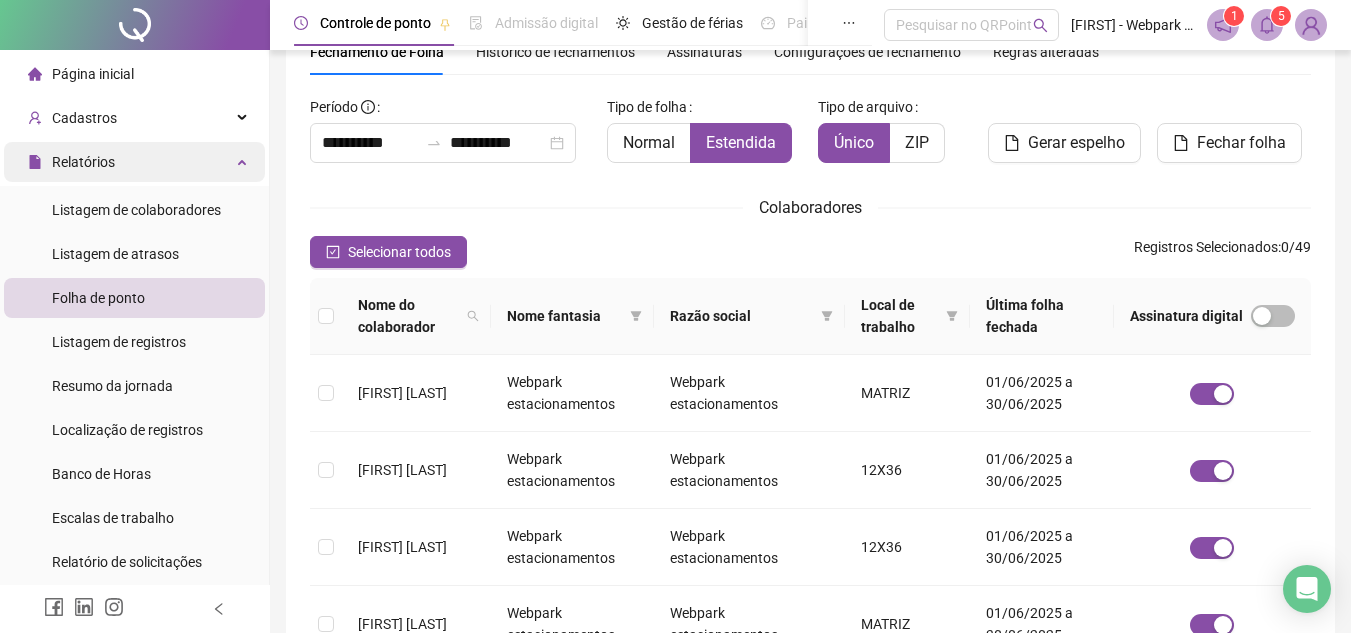 click on "Relatórios" at bounding box center (83, 162) 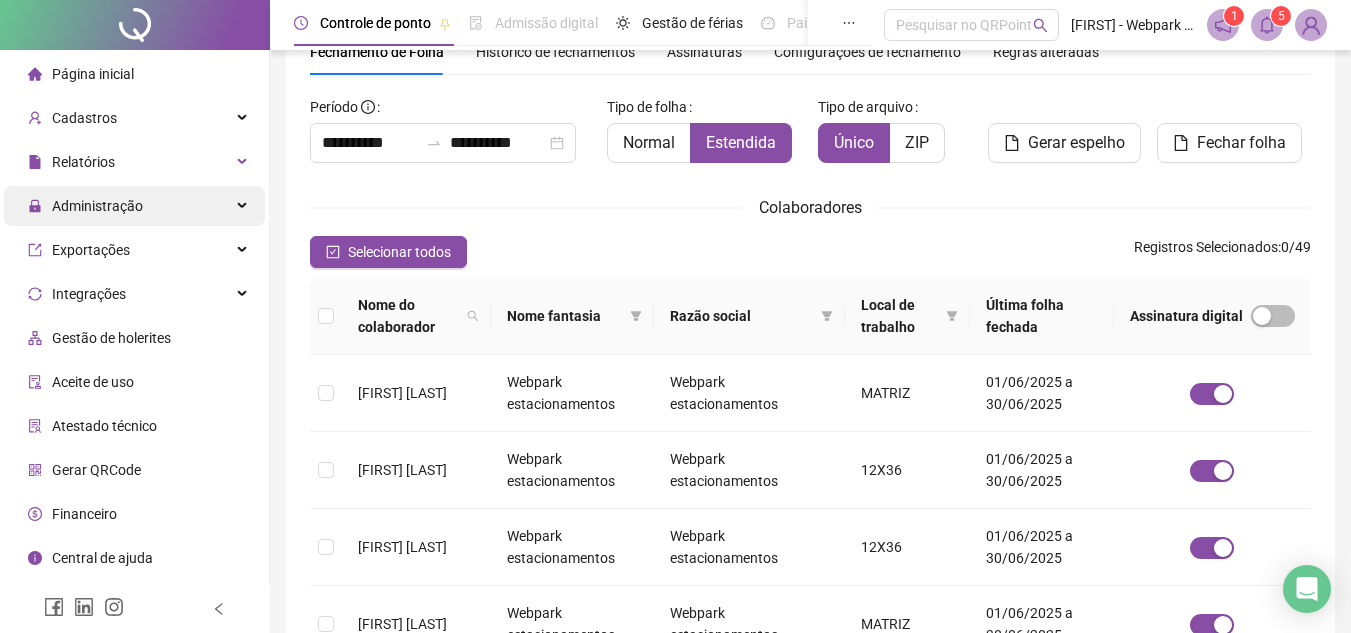 click on "Administração" at bounding box center [97, 206] 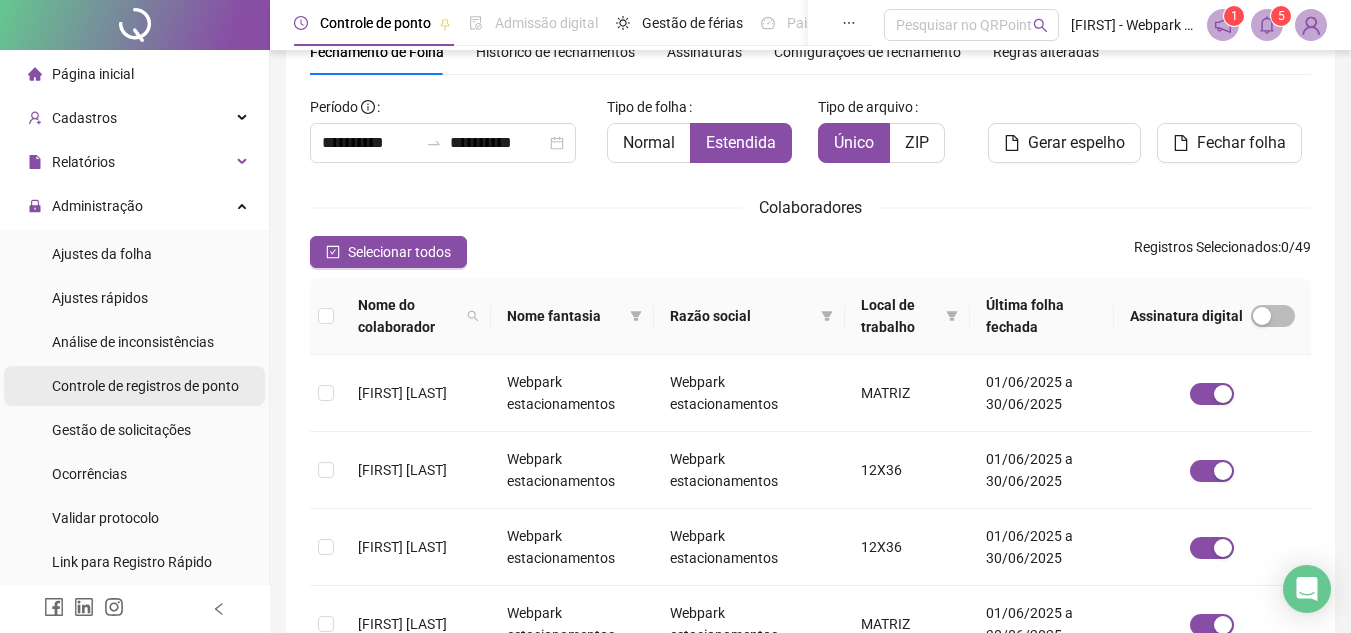 click on "Controle de registros de ponto" at bounding box center (145, 386) 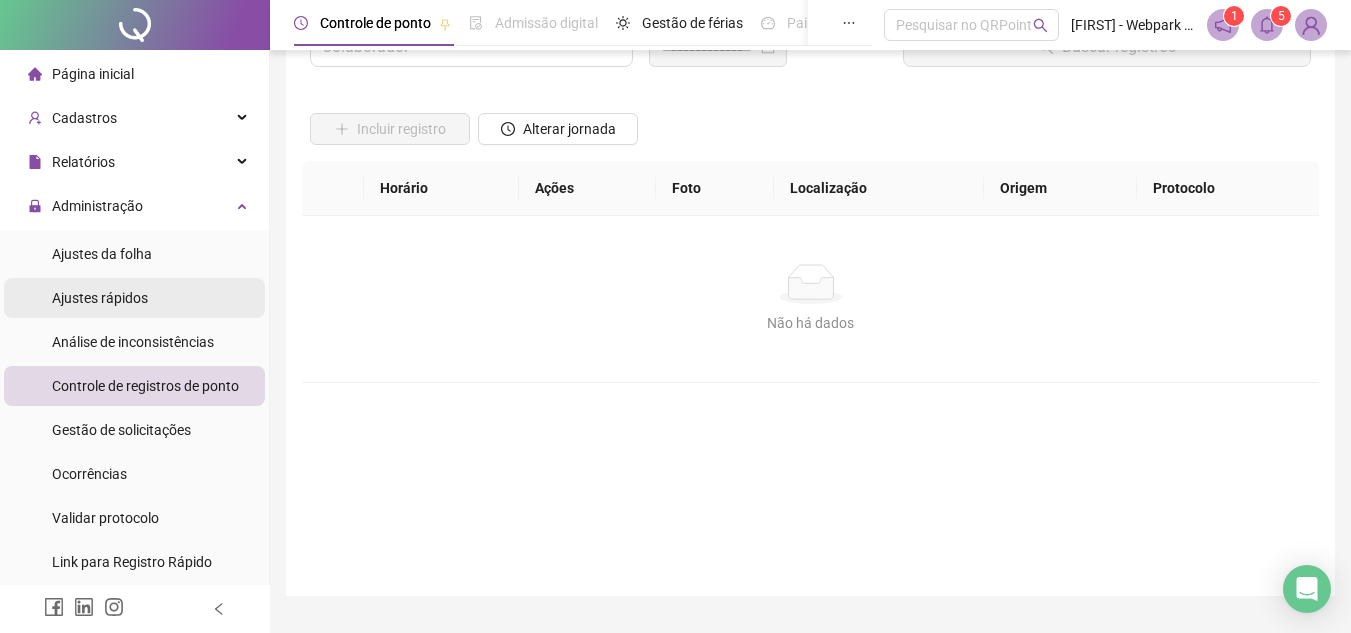 click on "Ajustes rápidos" at bounding box center (100, 298) 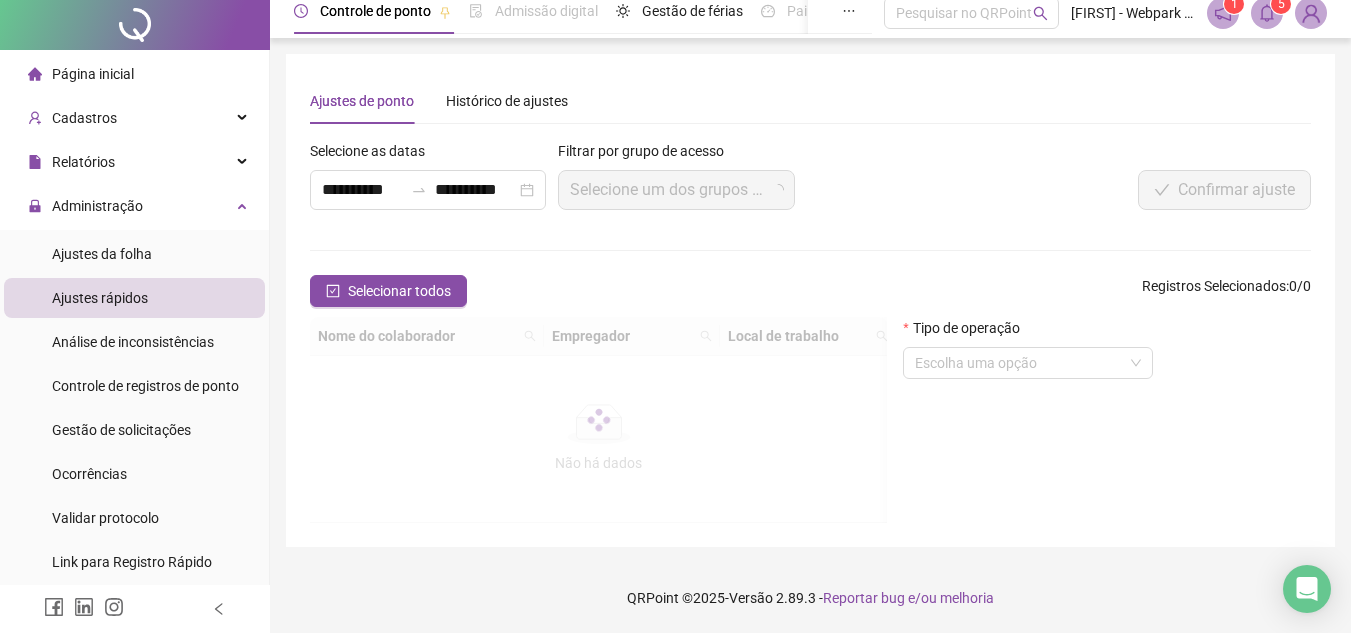 scroll, scrollTop: 0, scrollLeft: 0, axis: both 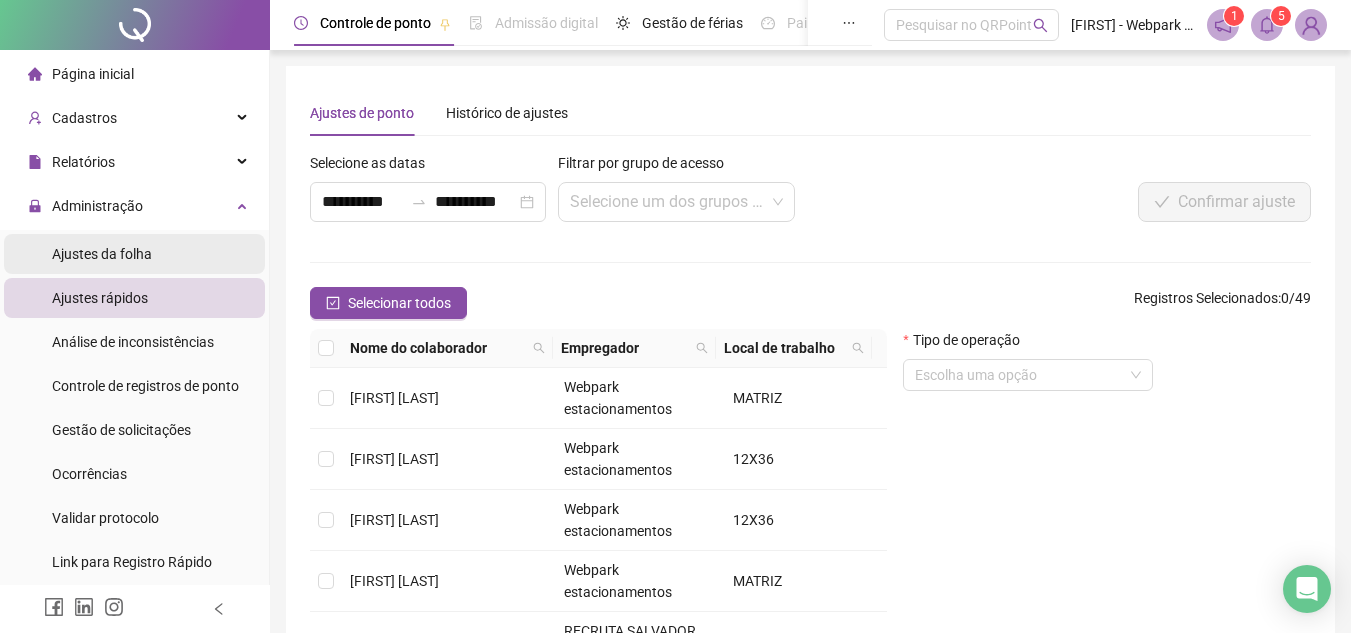 click on "Ajustes da folha" at bounding box center [102, 254] 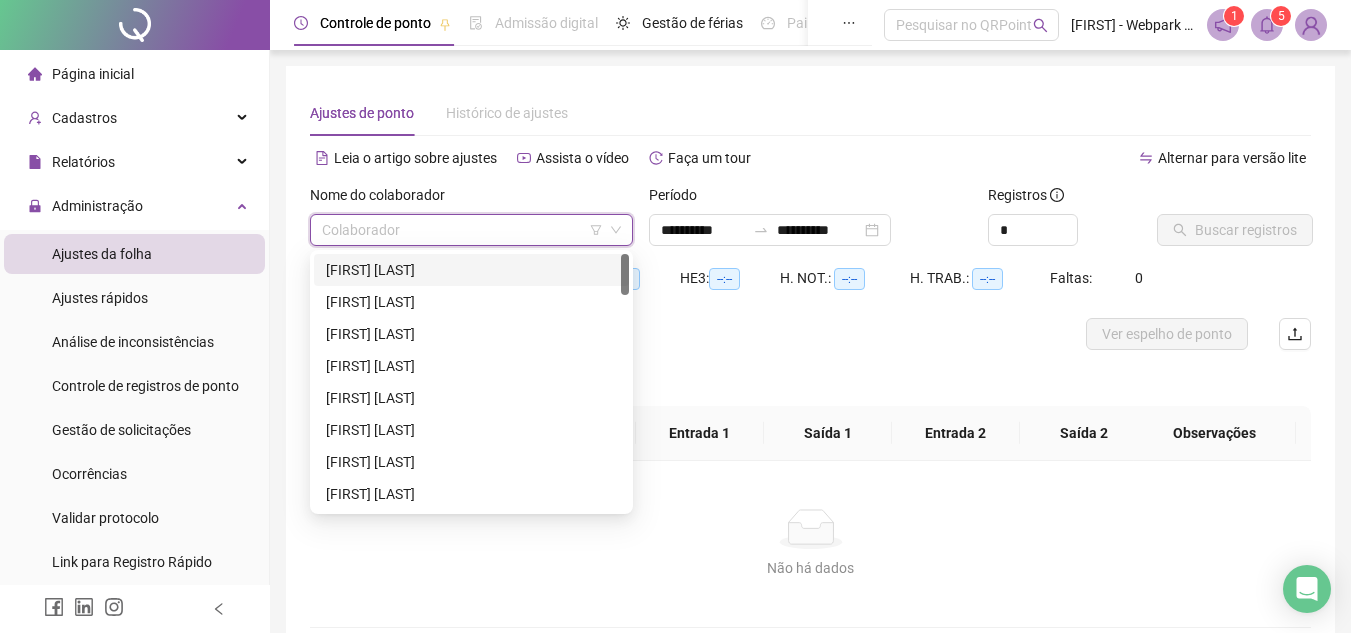 click at bounding box center [462, 230] 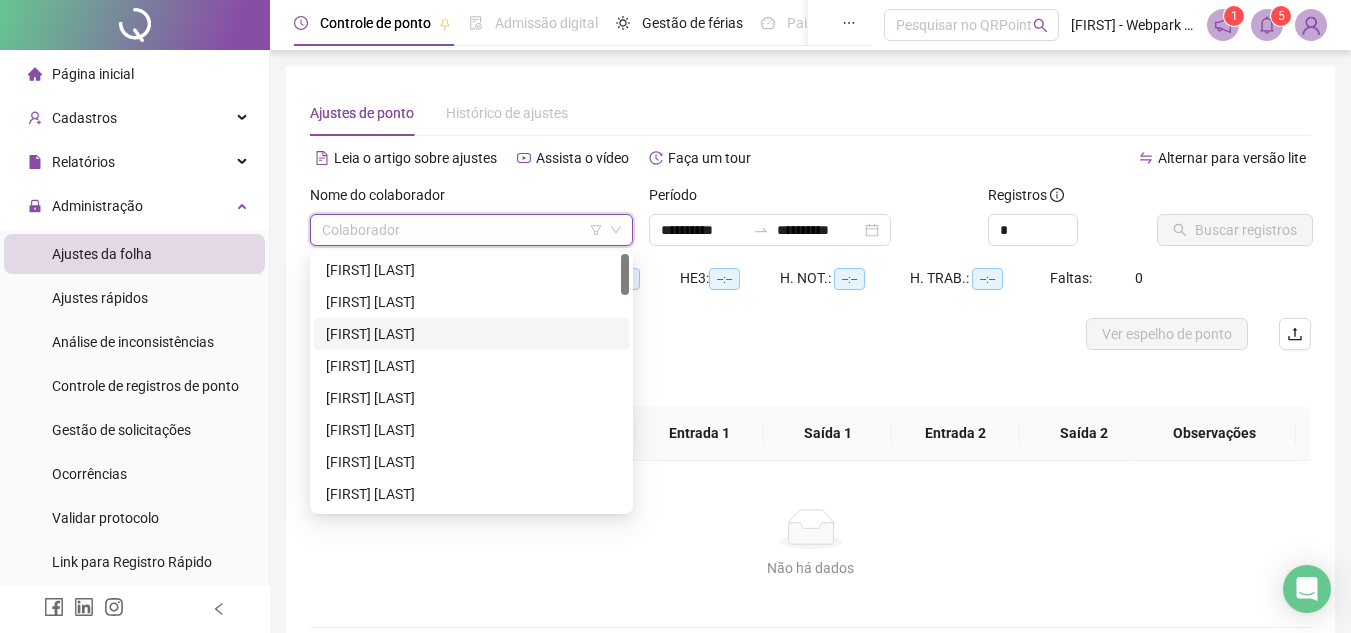 click on "[FIRST] [LAST]" at bounding box center [471, 334] 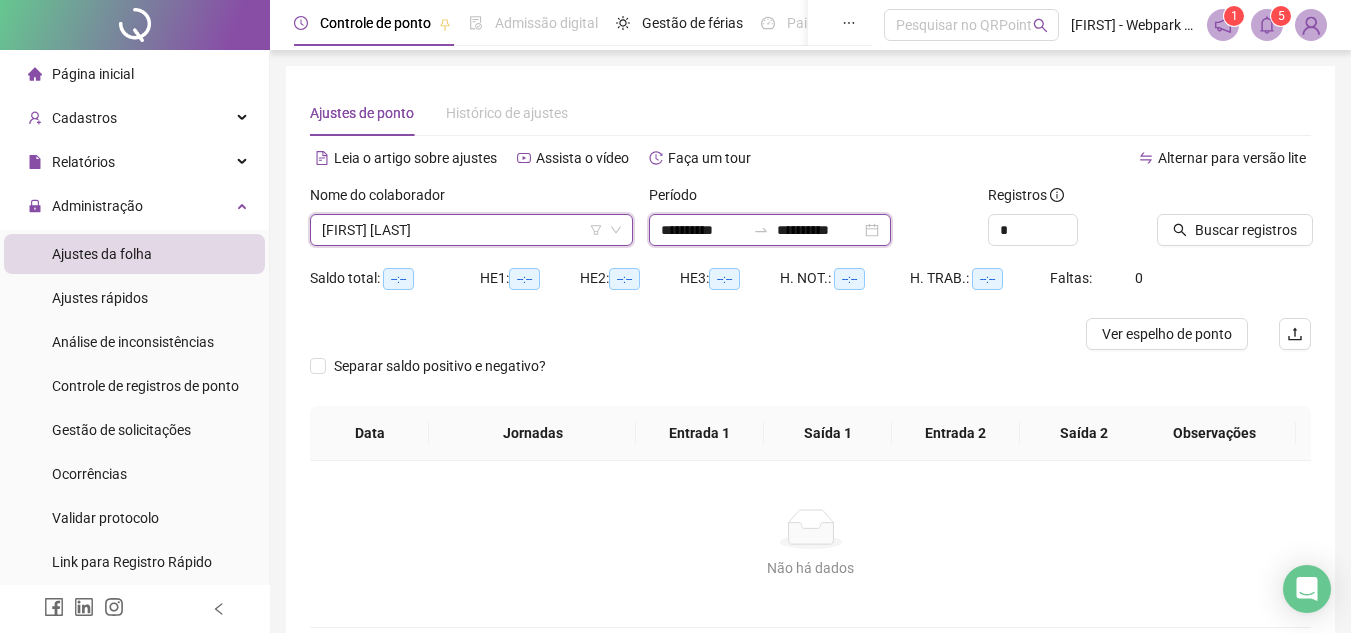 click on "**********" at bounding box center [703, 230] 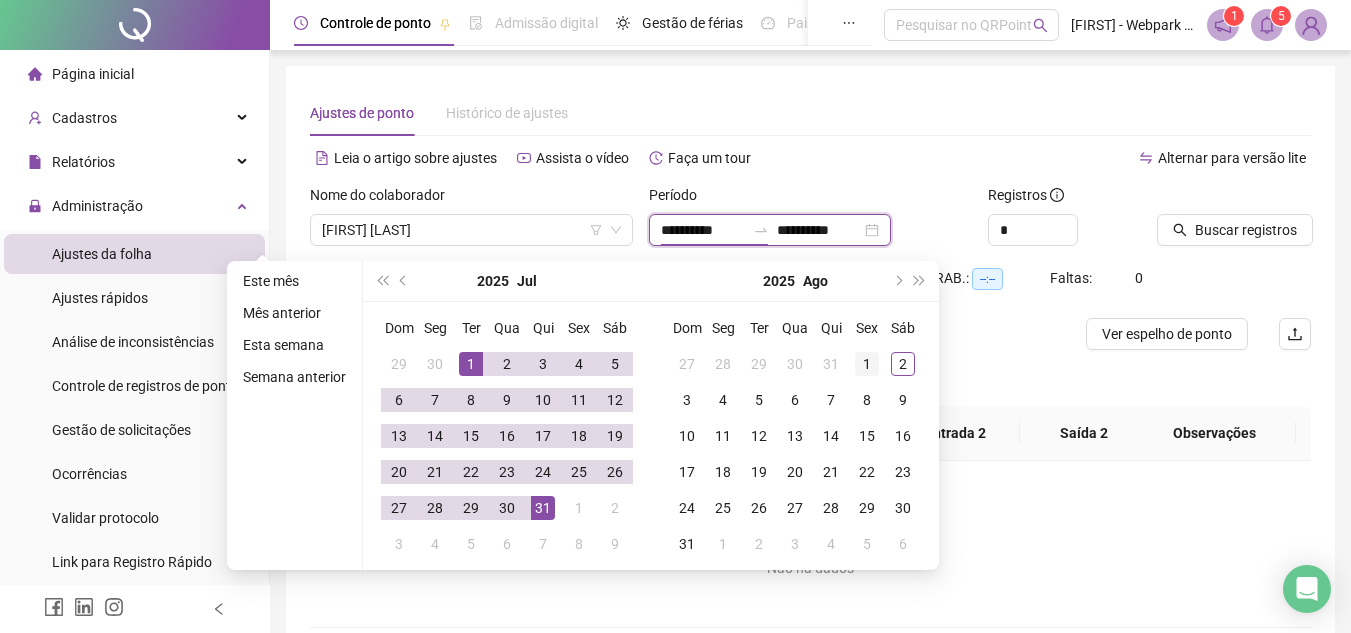 type on "**********" 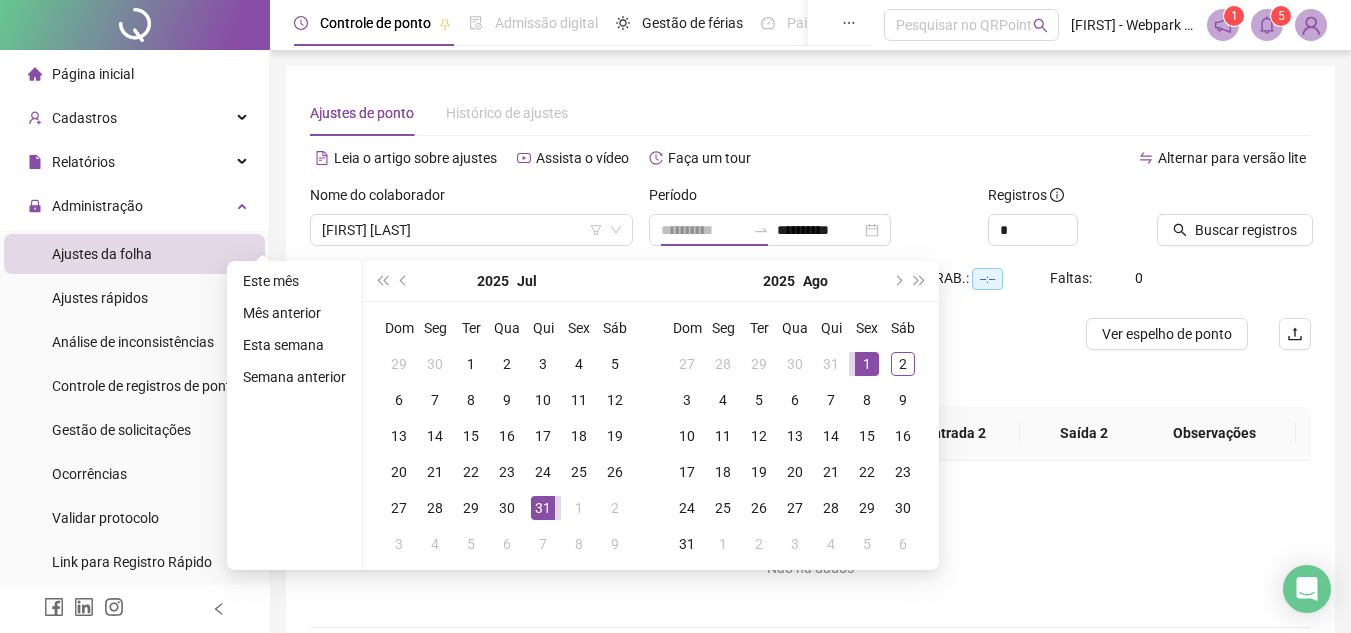 click on "1" at bounding box center (867, 364) 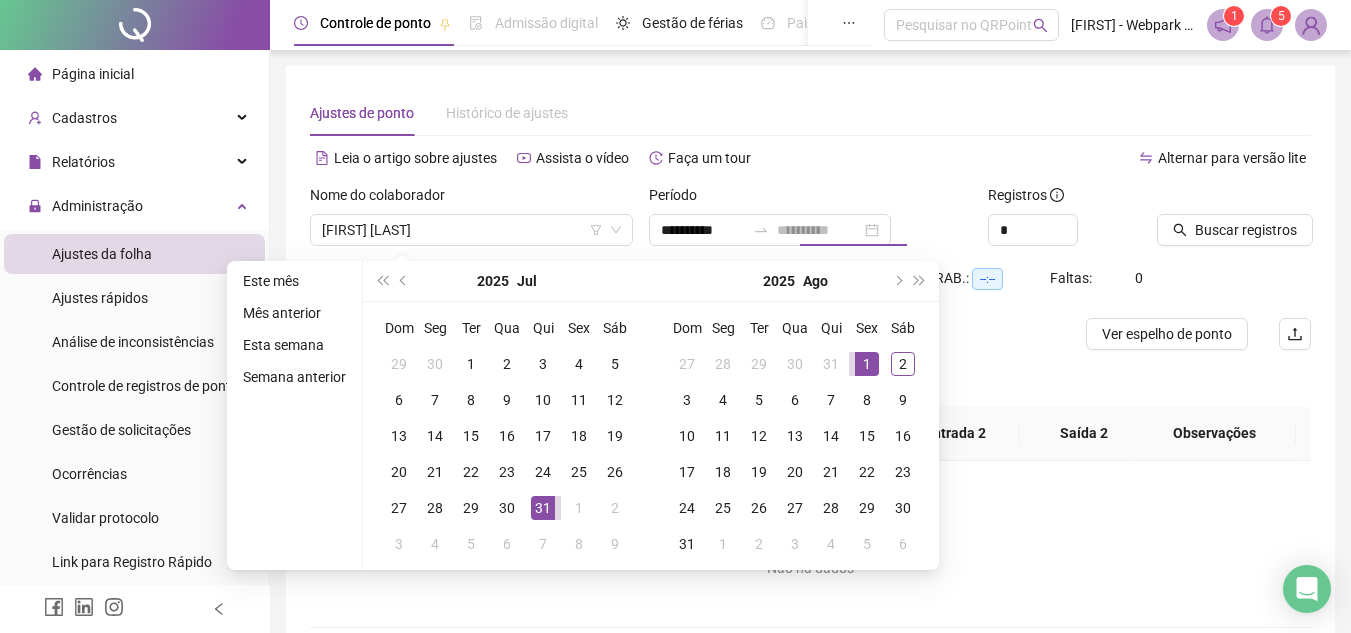 click on "1" at bounding box center (867, 364) 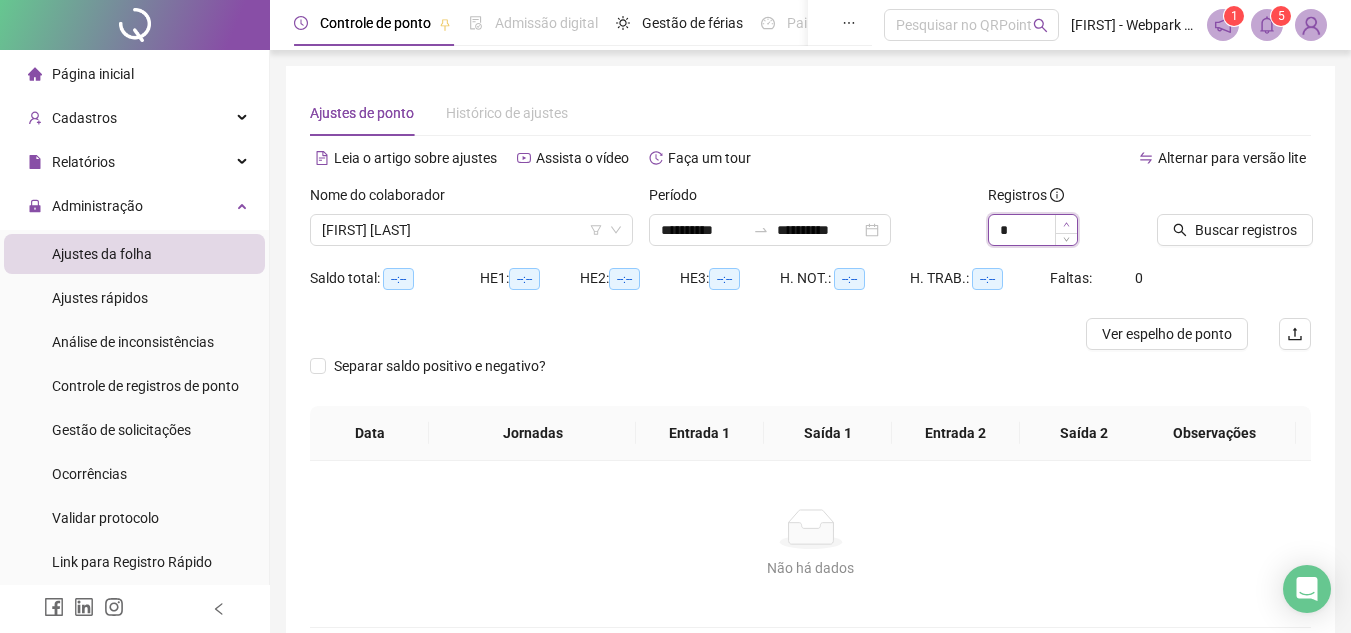 type on "*" 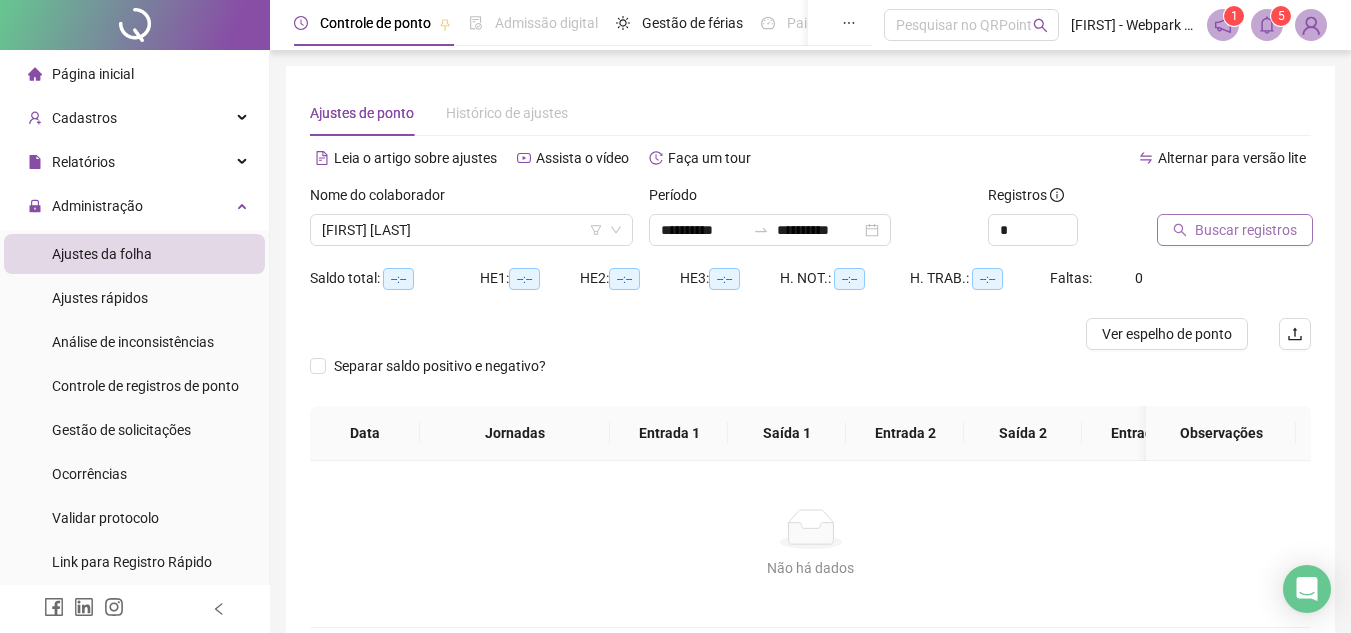 click on "Buscar registros" at bounding box center (1246, 230) 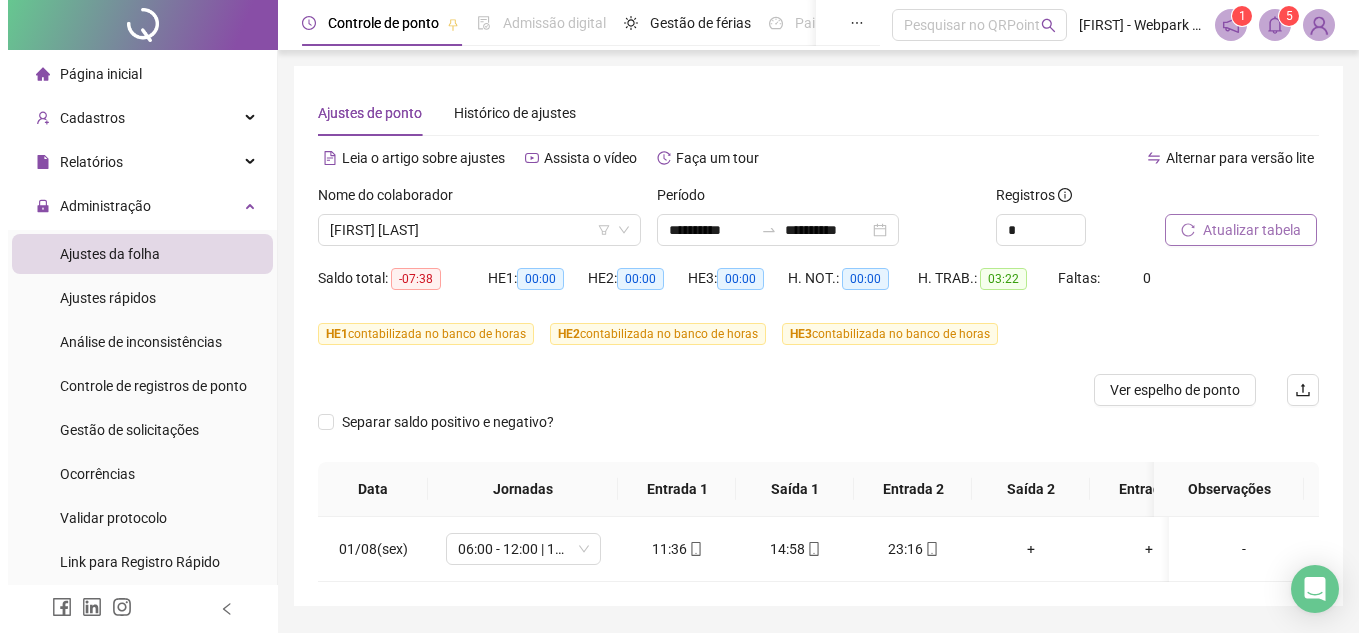 scroll, scrollTop: 74, scrollLeft: 0, axis: vertical 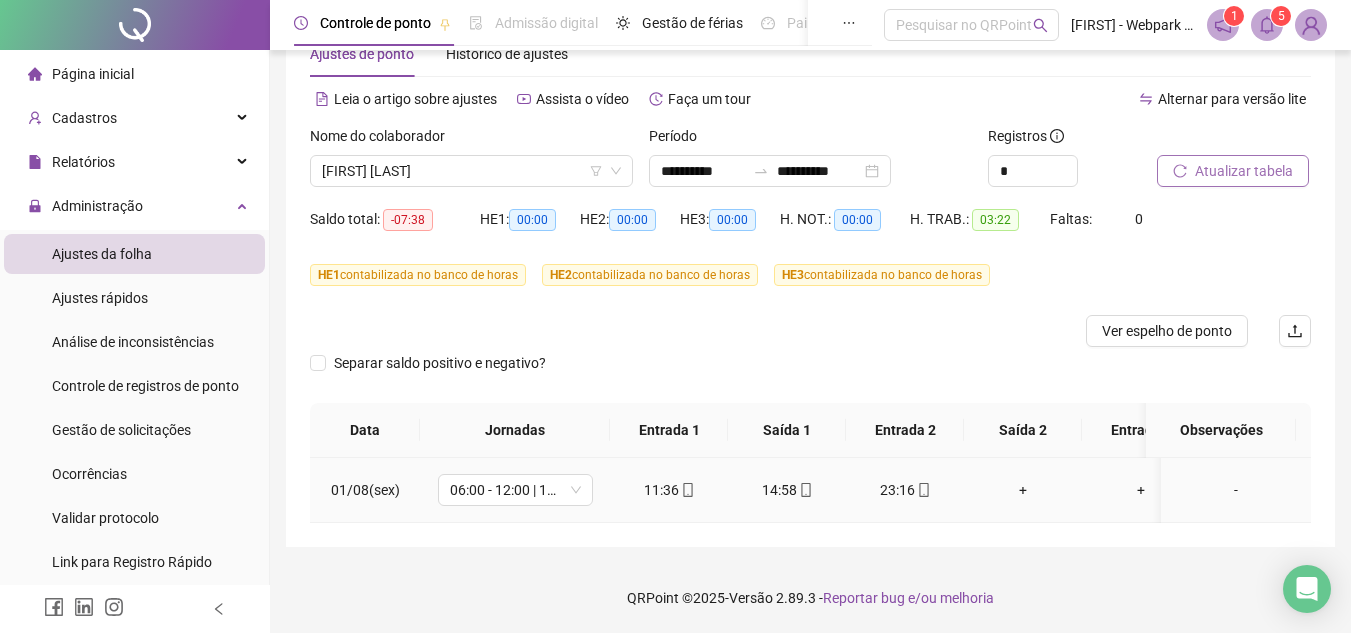 click on "23:16" at bounding box center (905, 490) 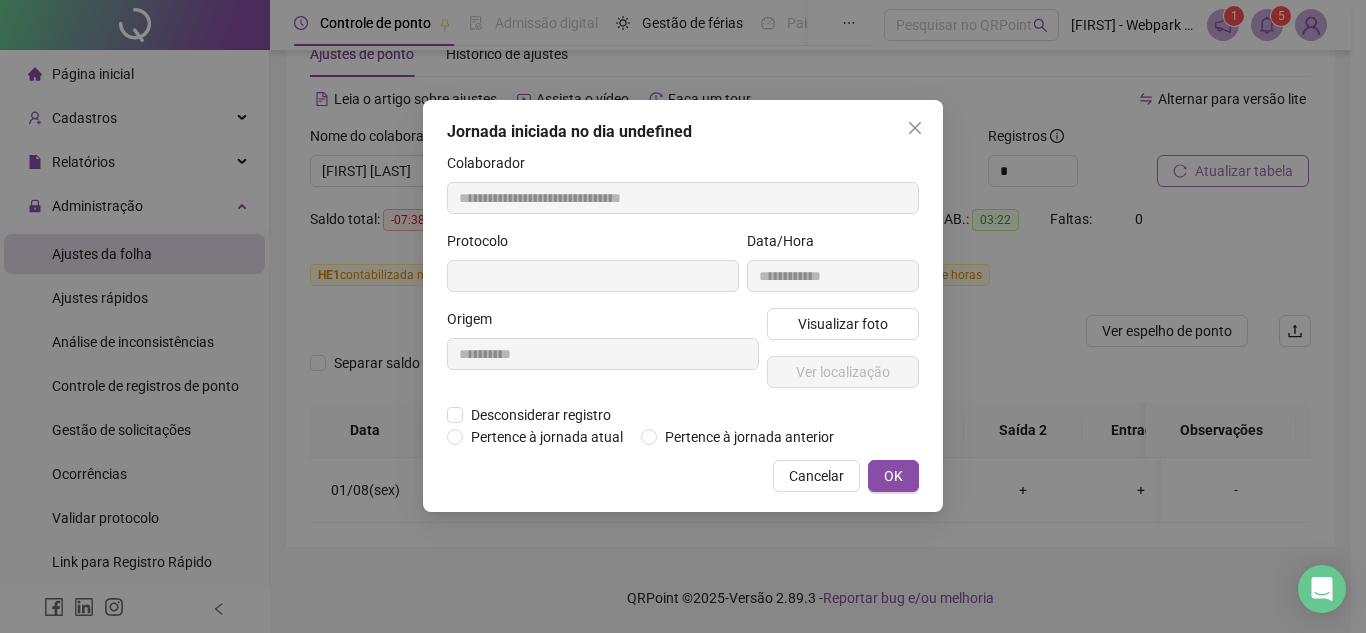 type on "**********" 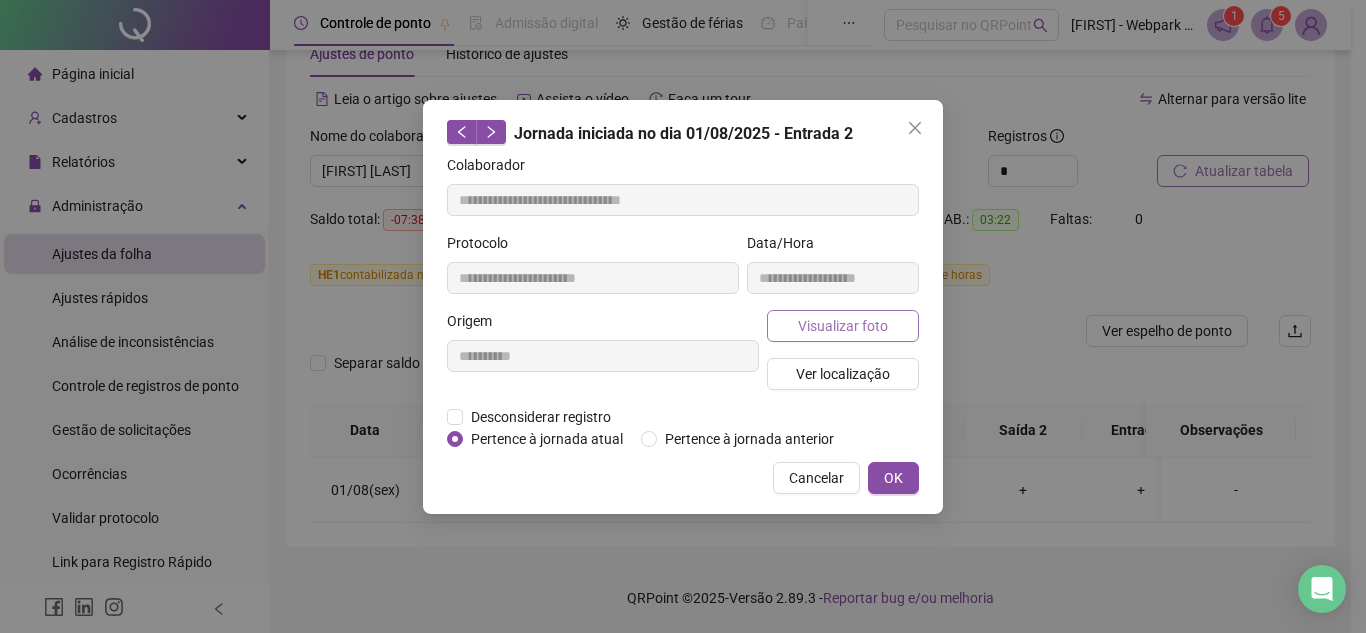 click on "Visualizar foto" at bounding box center [843, 326] 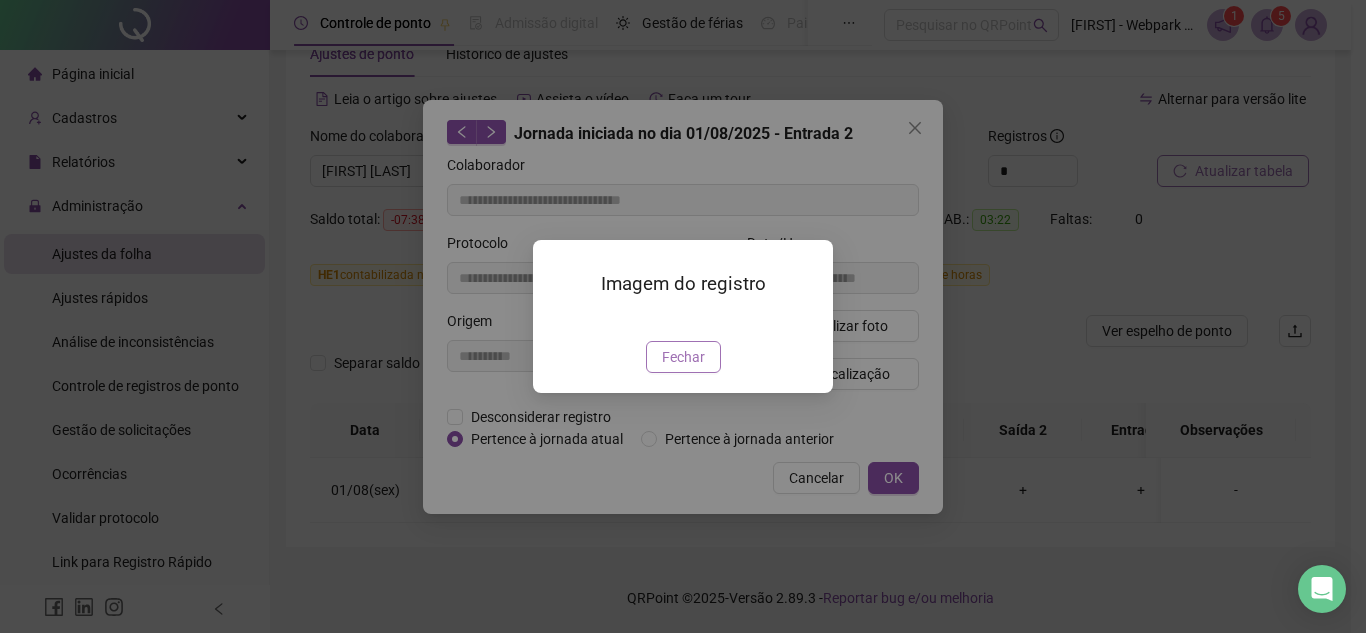 click on "Fechar" at bounding box center [683, 357] 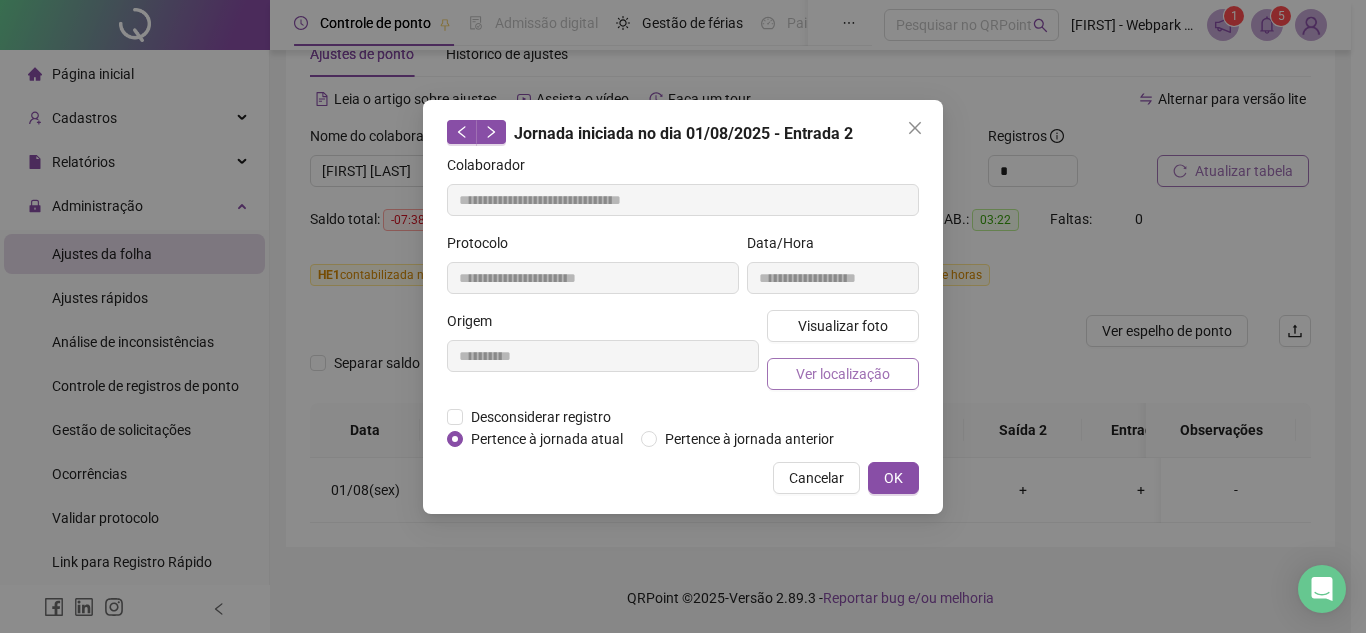 click on "Ver localização" at bounding box center (843, 374) 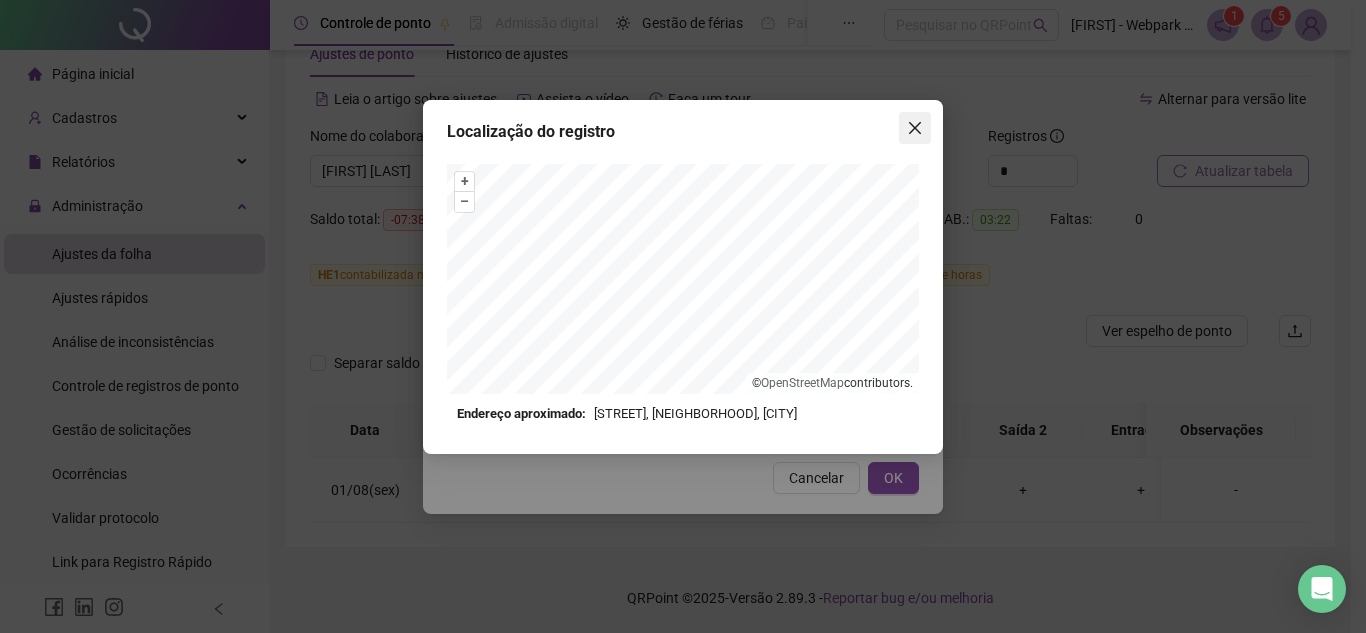 click 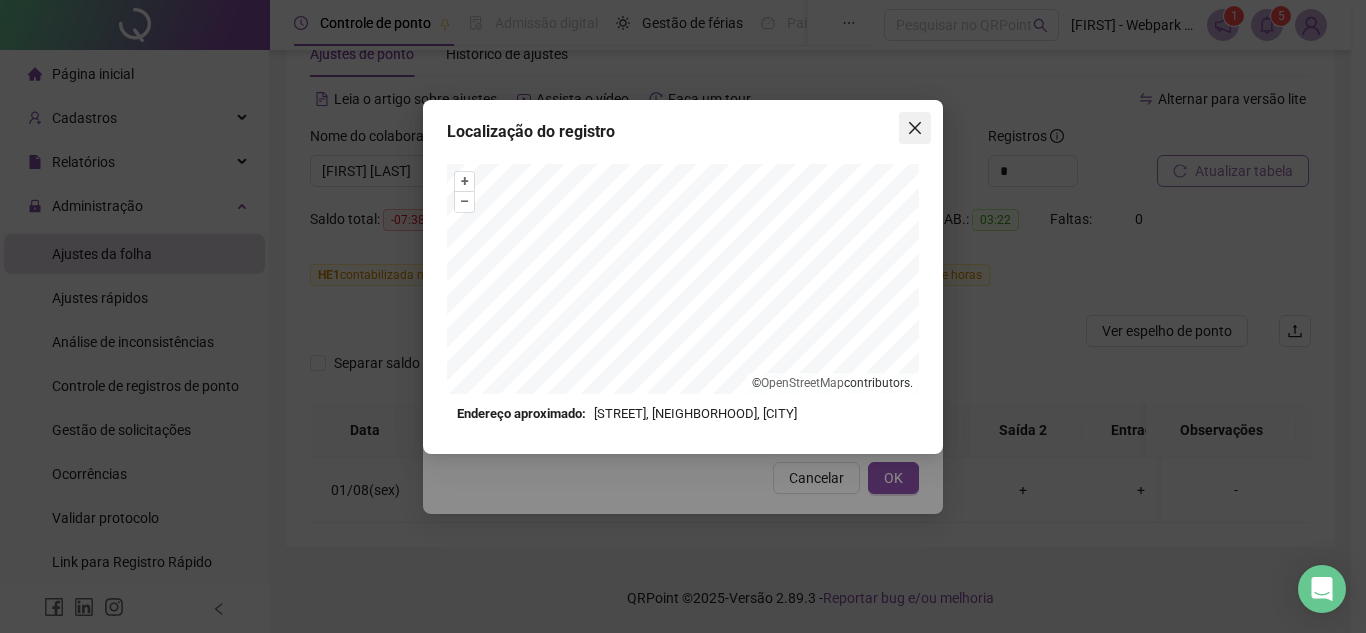 click 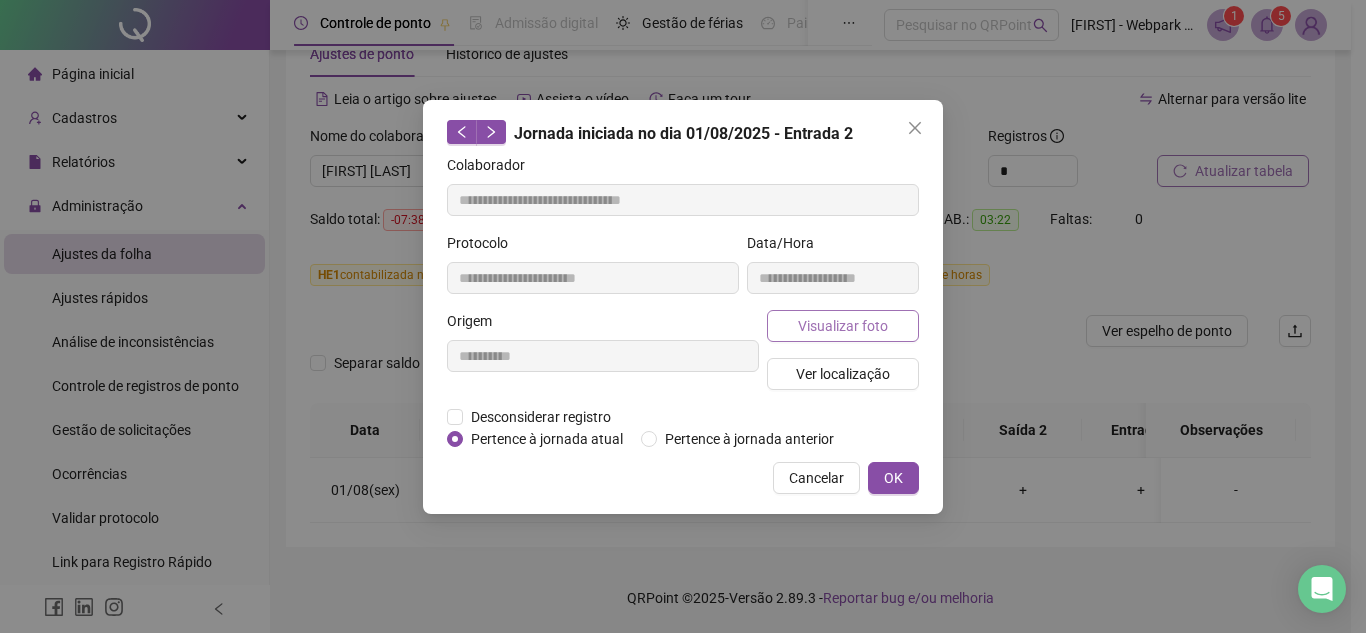 click on "Visualizar foto" at bounding box center (843, 326) 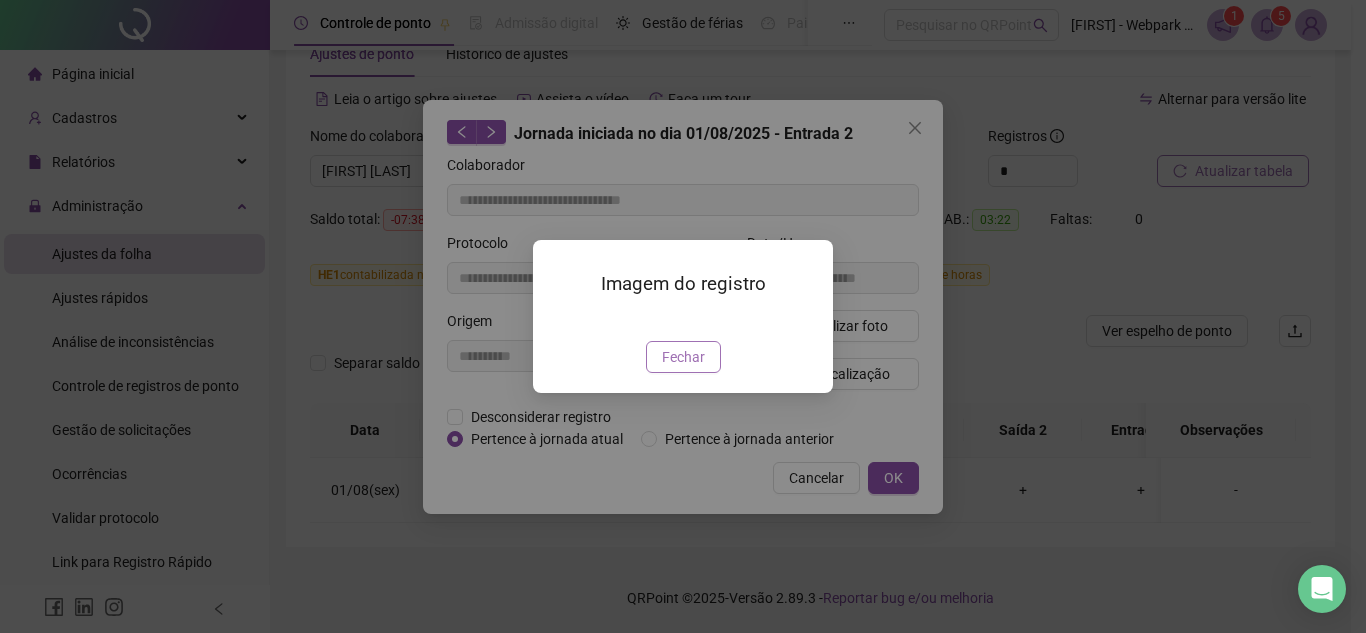 click on "Fechar" at bounding box center [683, 357] 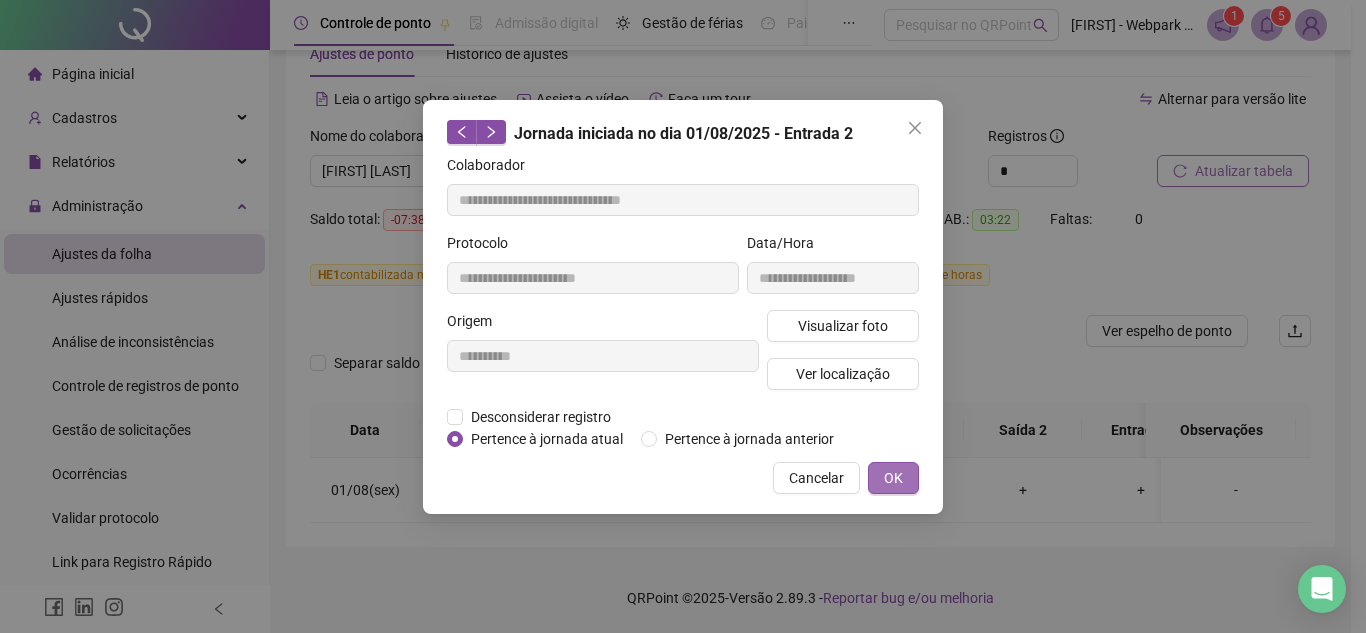 click on "OK" at bounding box center (893, 478) 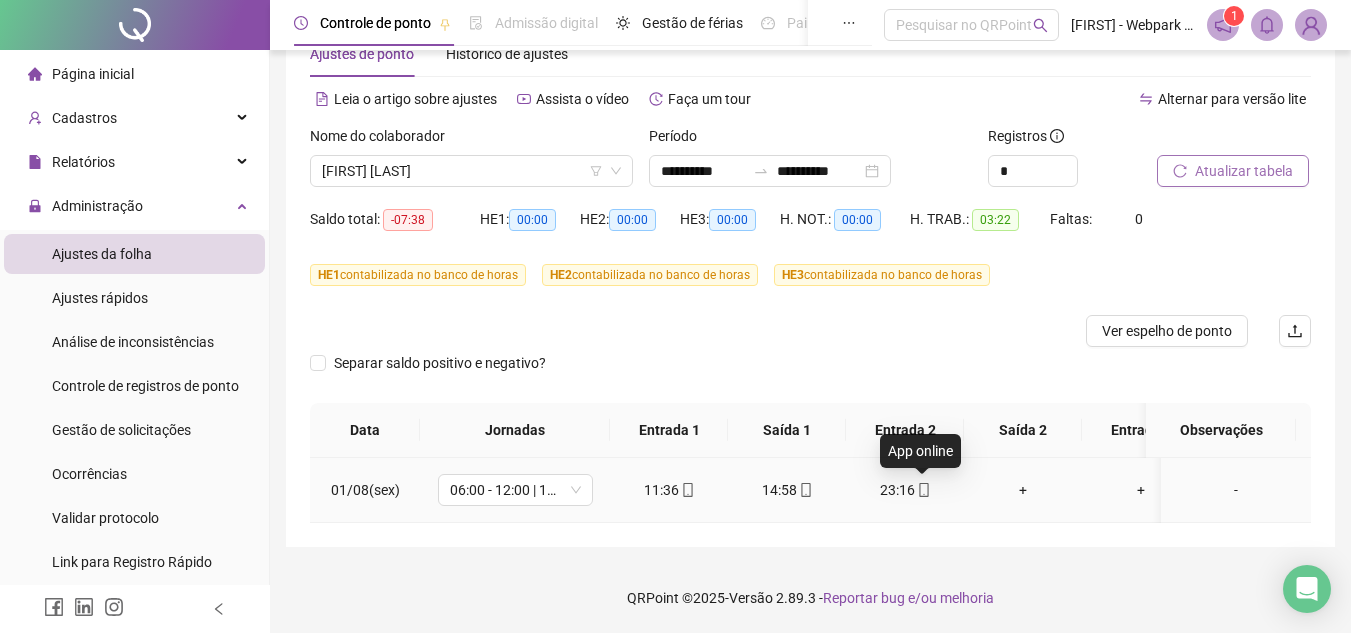 click 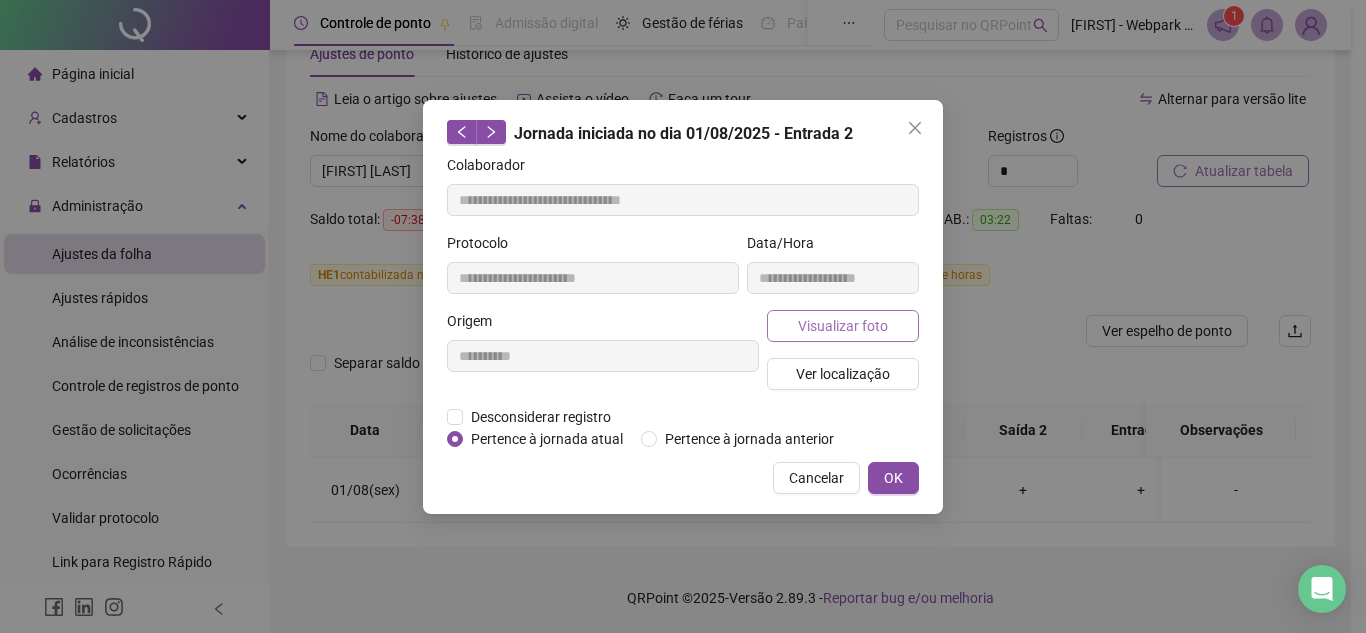 click on "Visualizar foto" at bounding box center (843, 326) 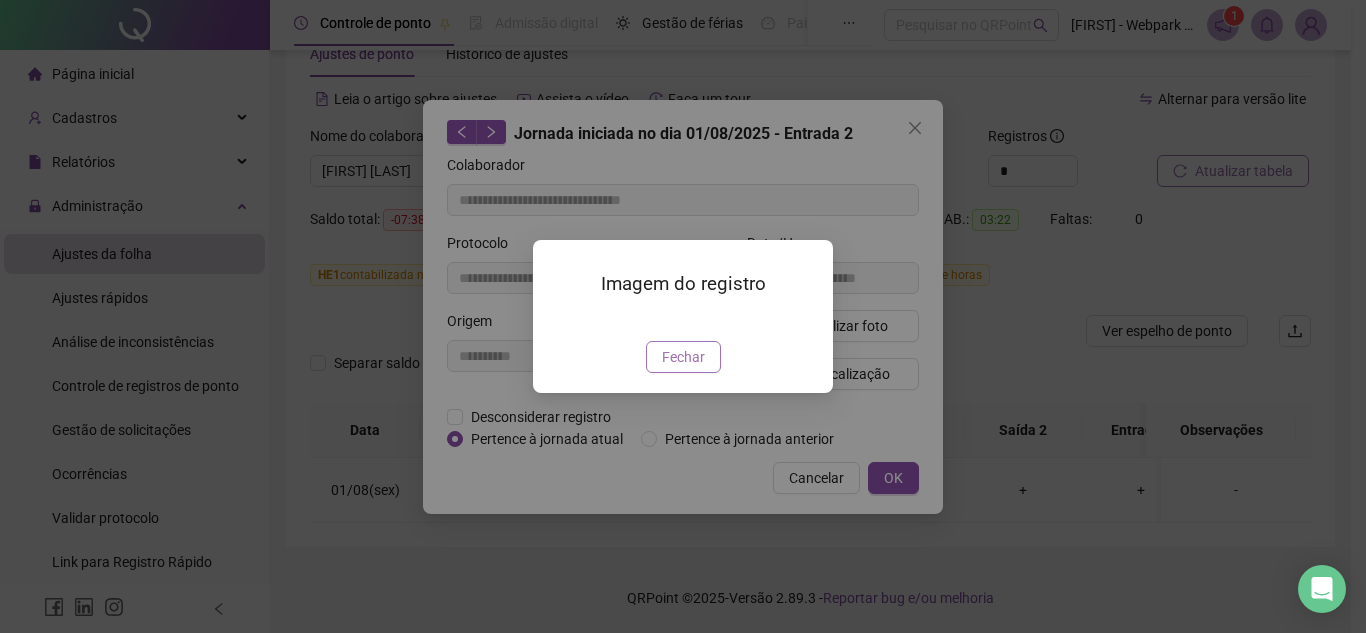 click on "Fechar" at bounding box center (683, 357) 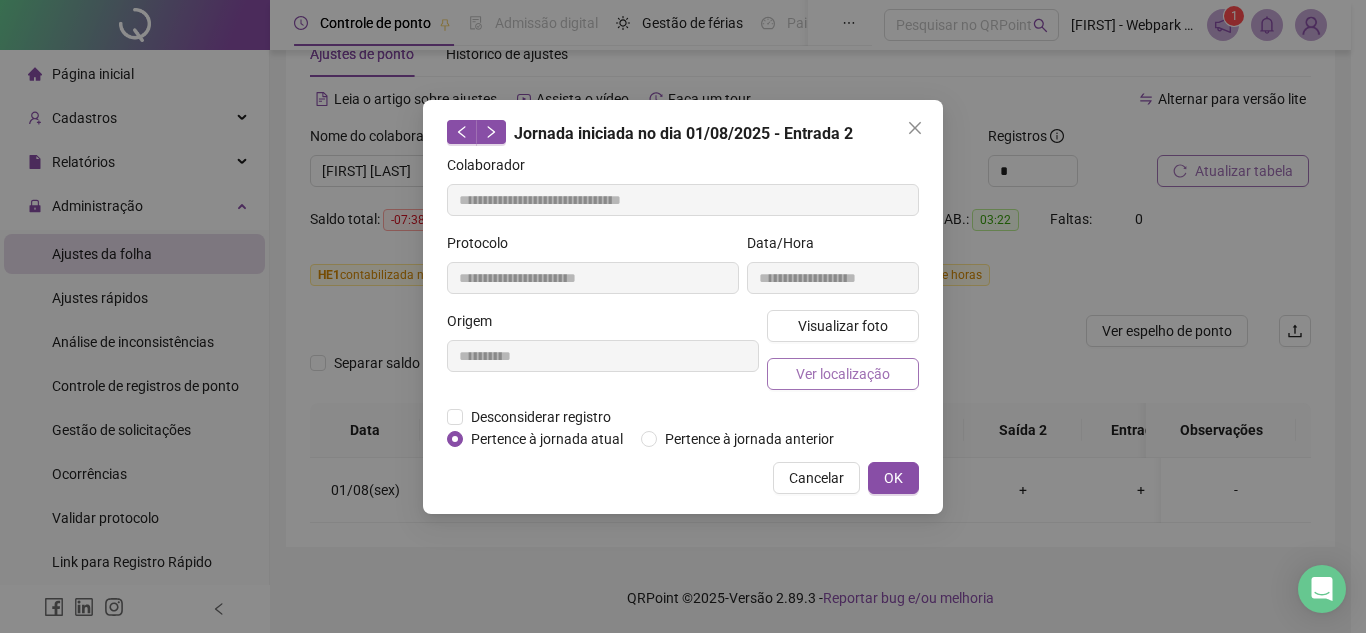 click on "Ver localização" at bounding box center (843, 374) 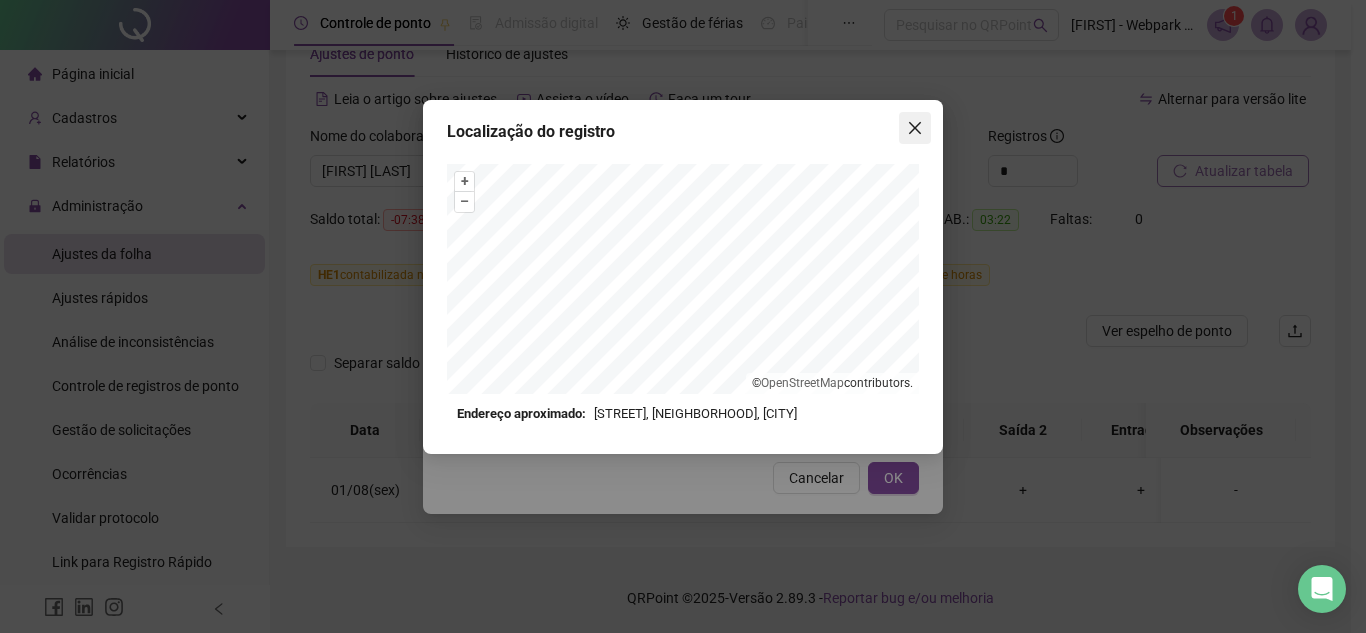 click 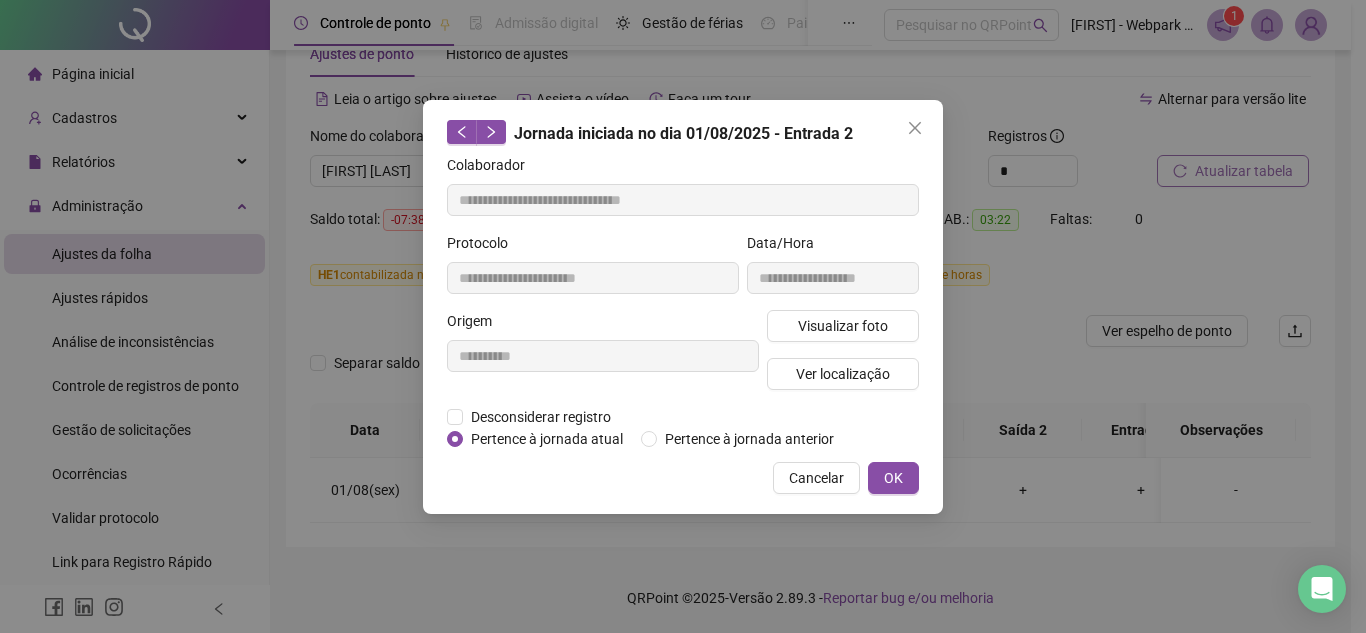click 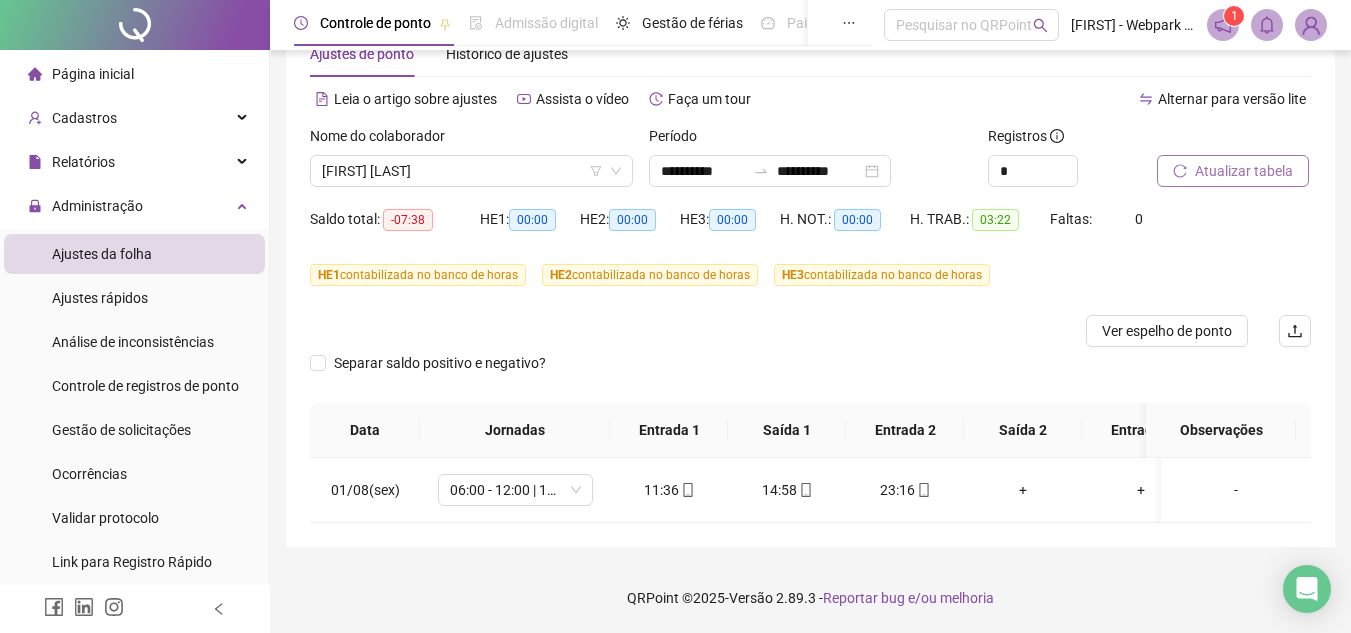 click at bounding box center (1311, 25) 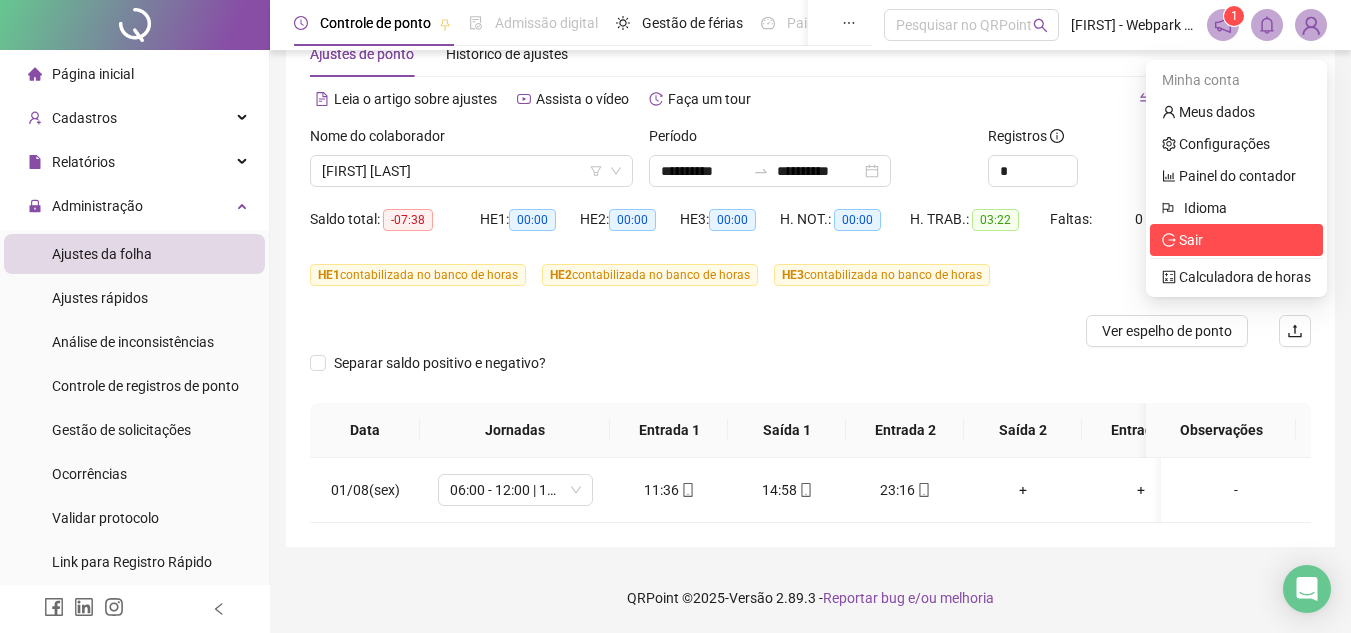 click on "Sair" at bounding box center [1191, 240] 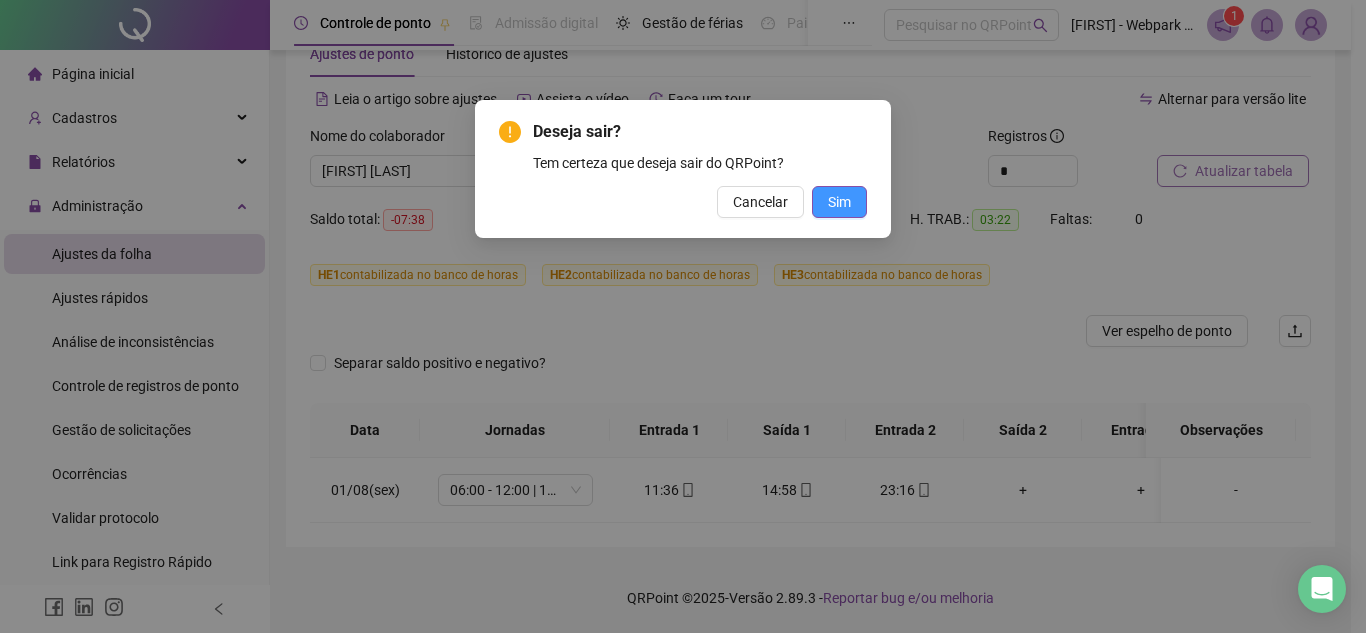 click on "Sim" at bounding box center (839, 202) 